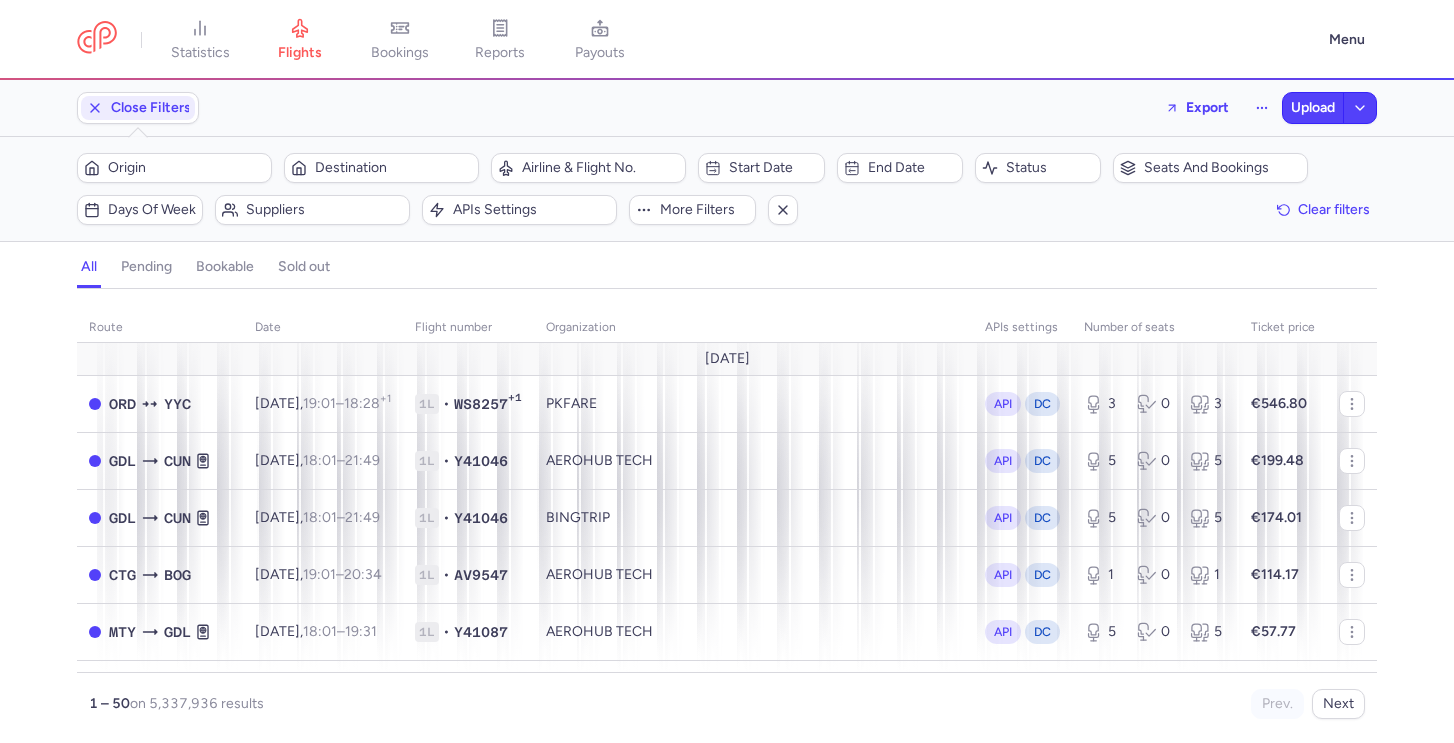 scroll, scrollTop: 0, scrollLeft: 0, axis: both 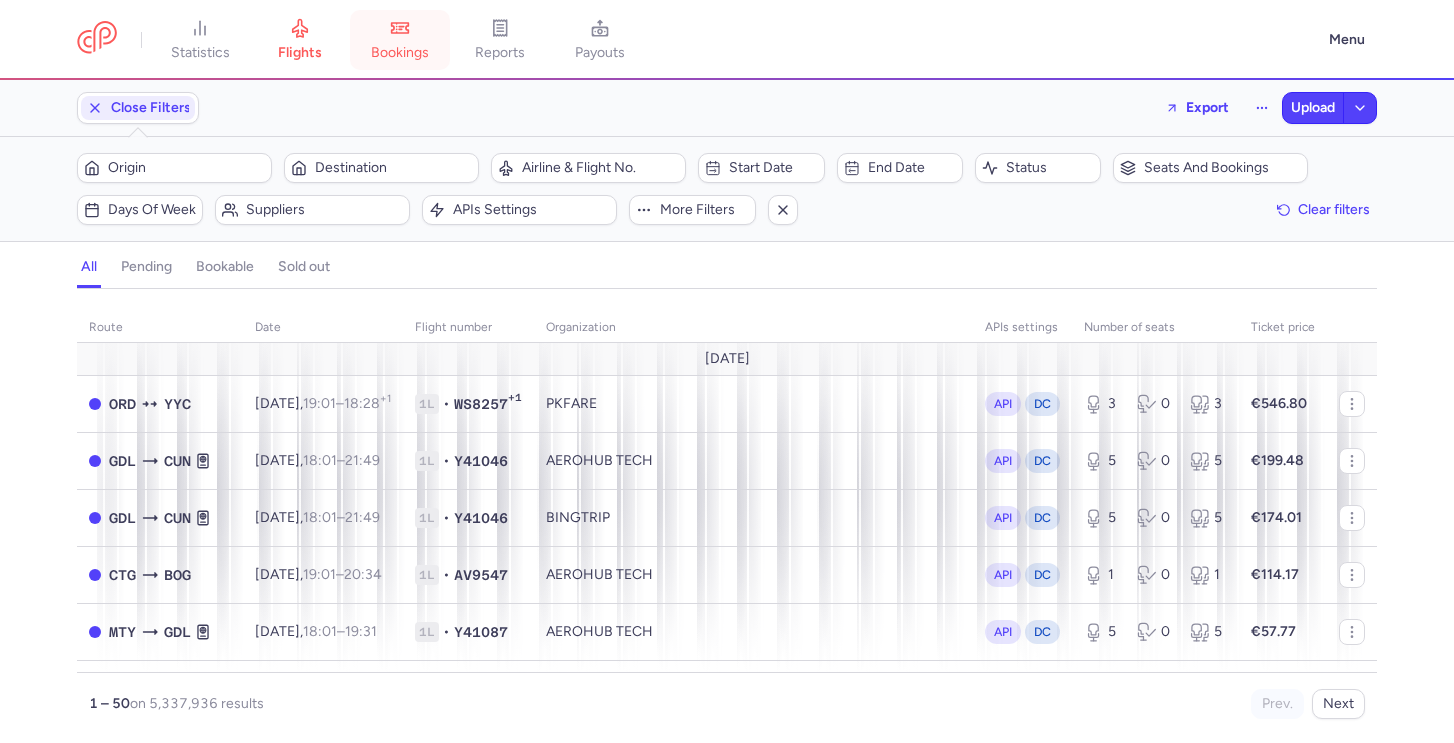 click 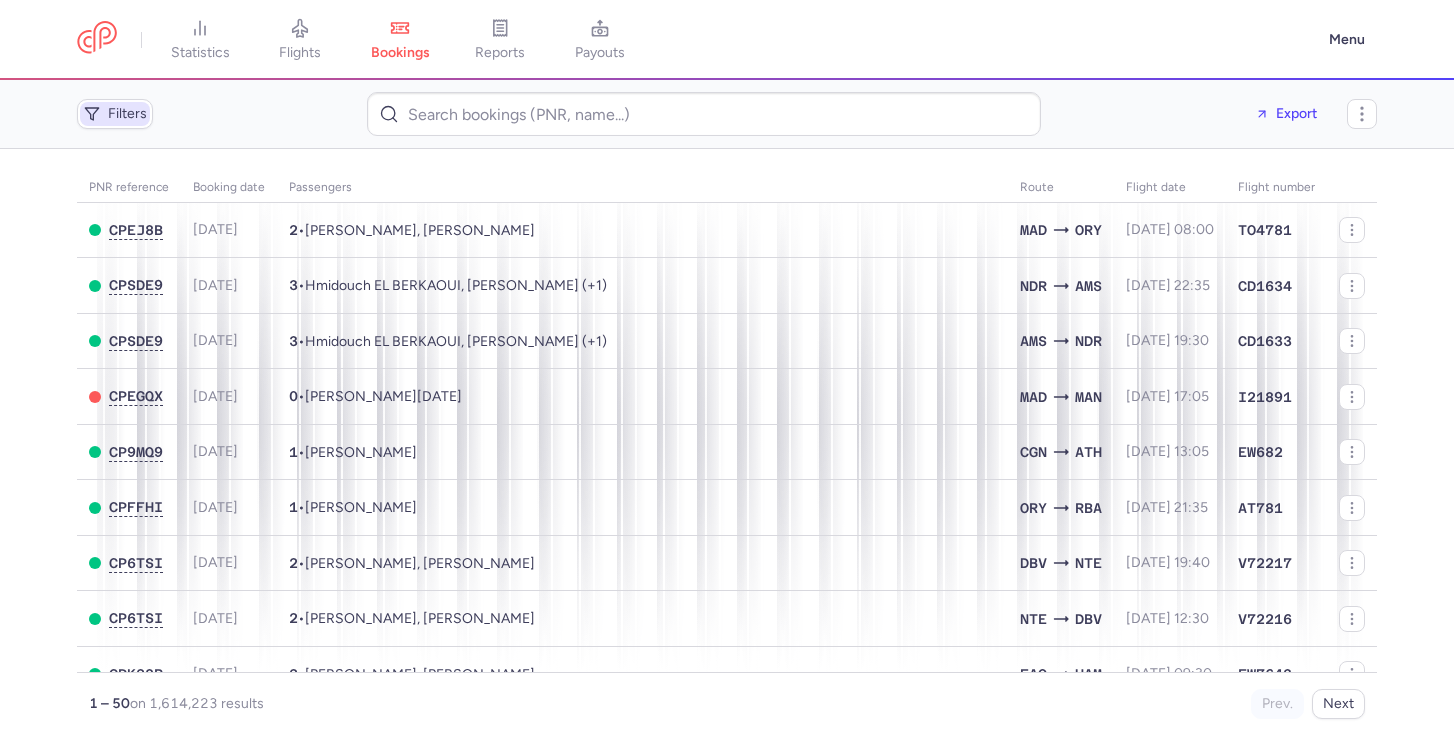 click on "Filters" at bounding box center (115, 114) 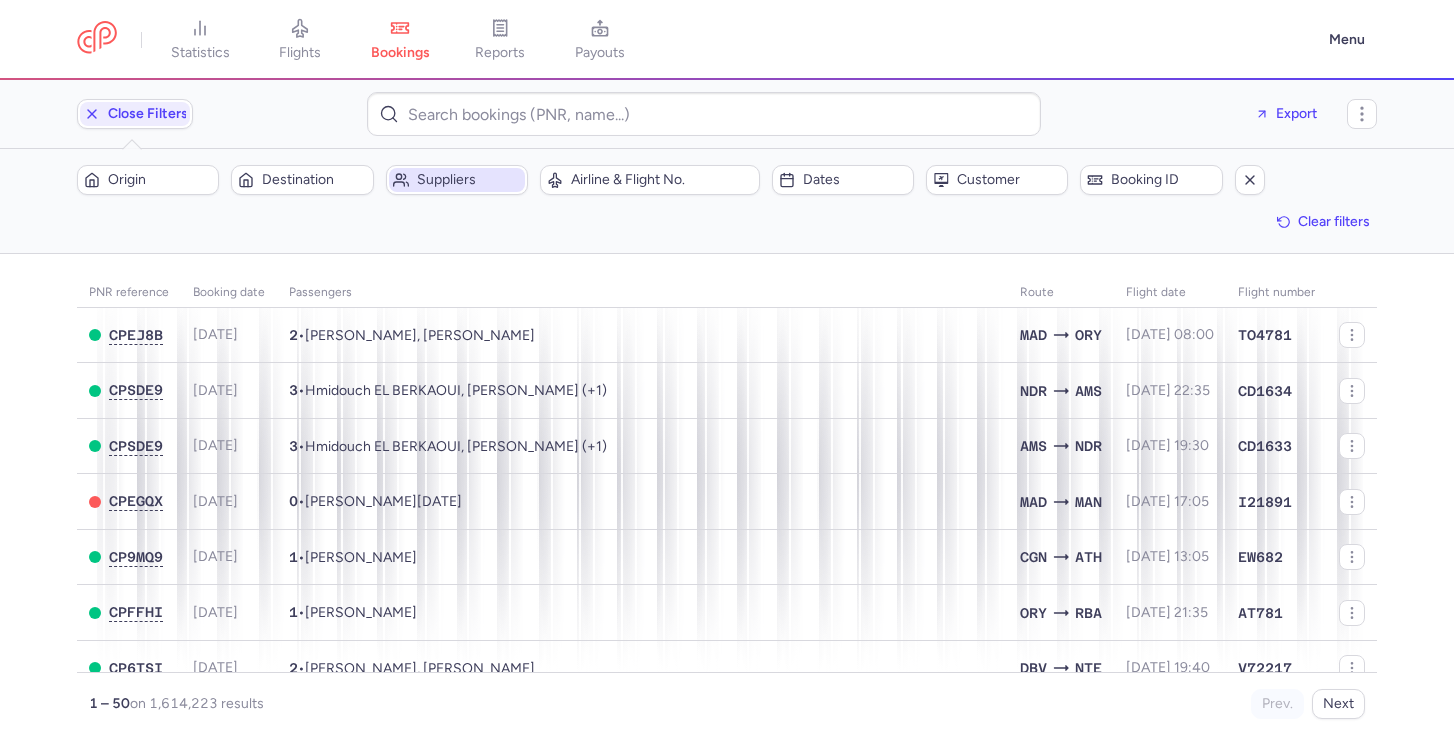 click on "Suppliers" at bounding box center (469, 180) 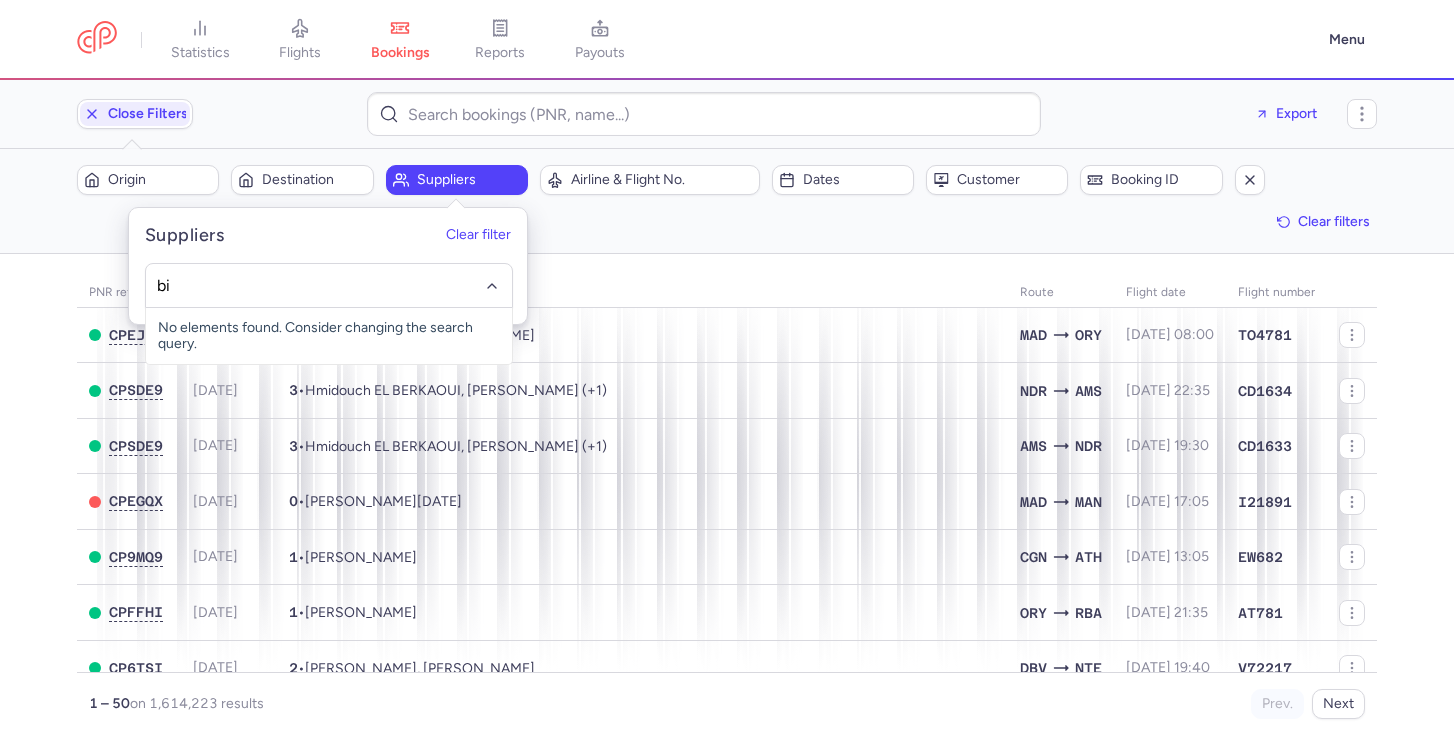 type on "bin" 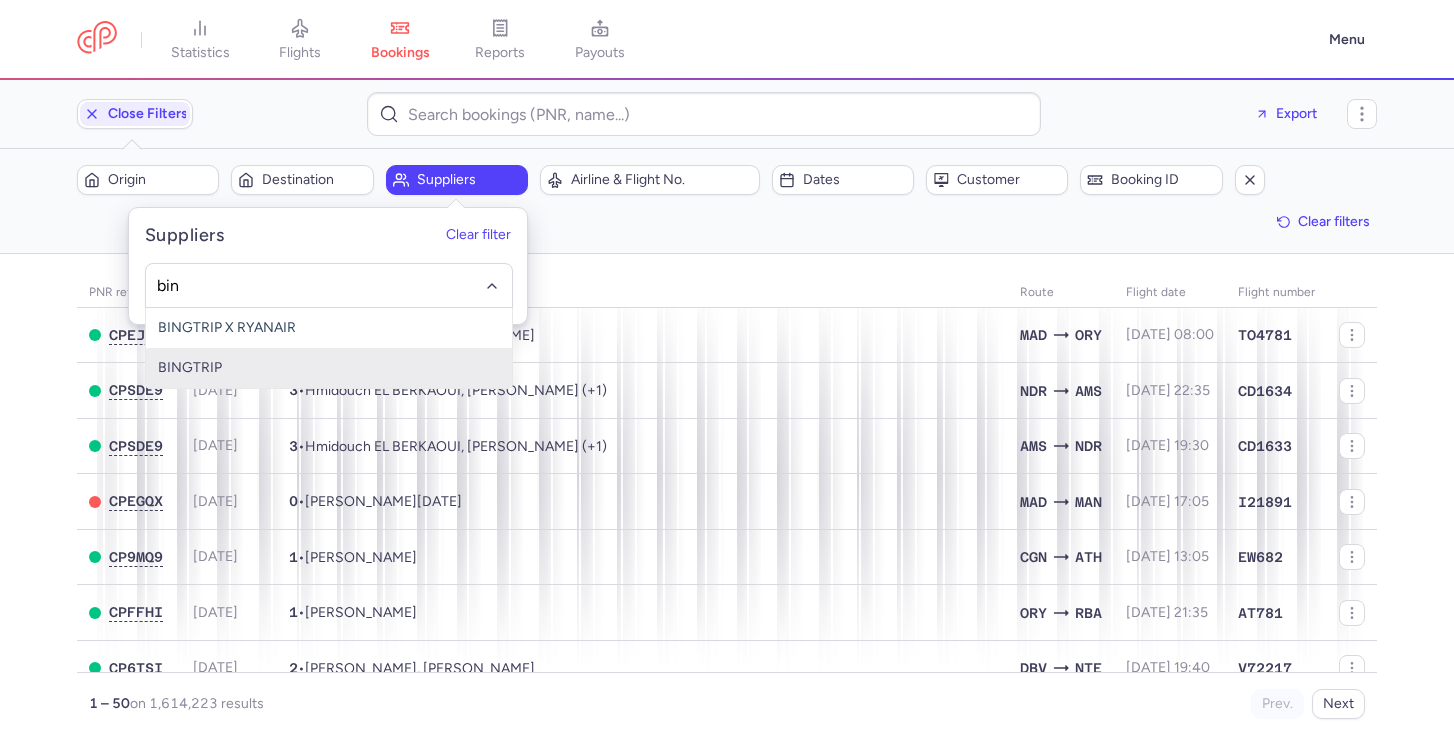 click on "BINGTRIP" at bounding box center (329, 368) 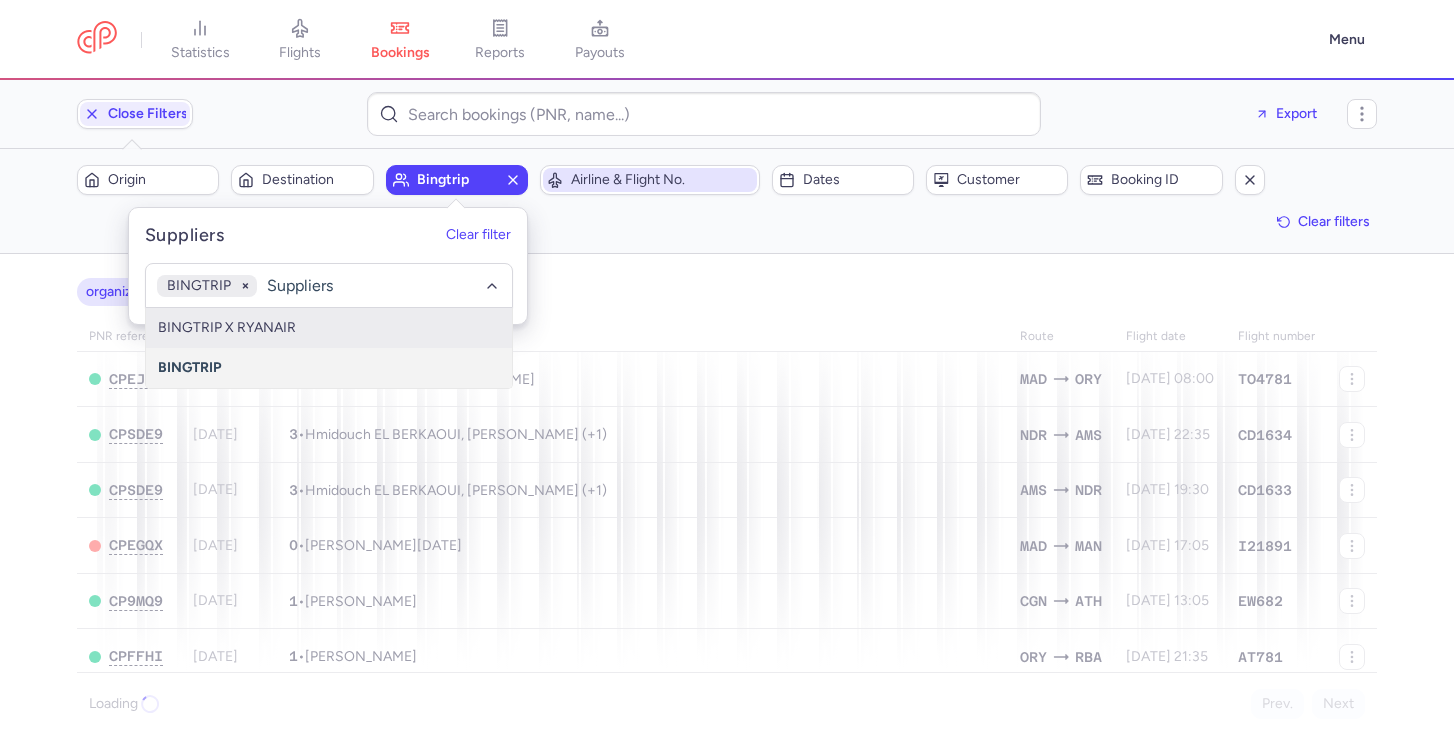 click on "Airline & Flight No." at bounding box center [662, 180] 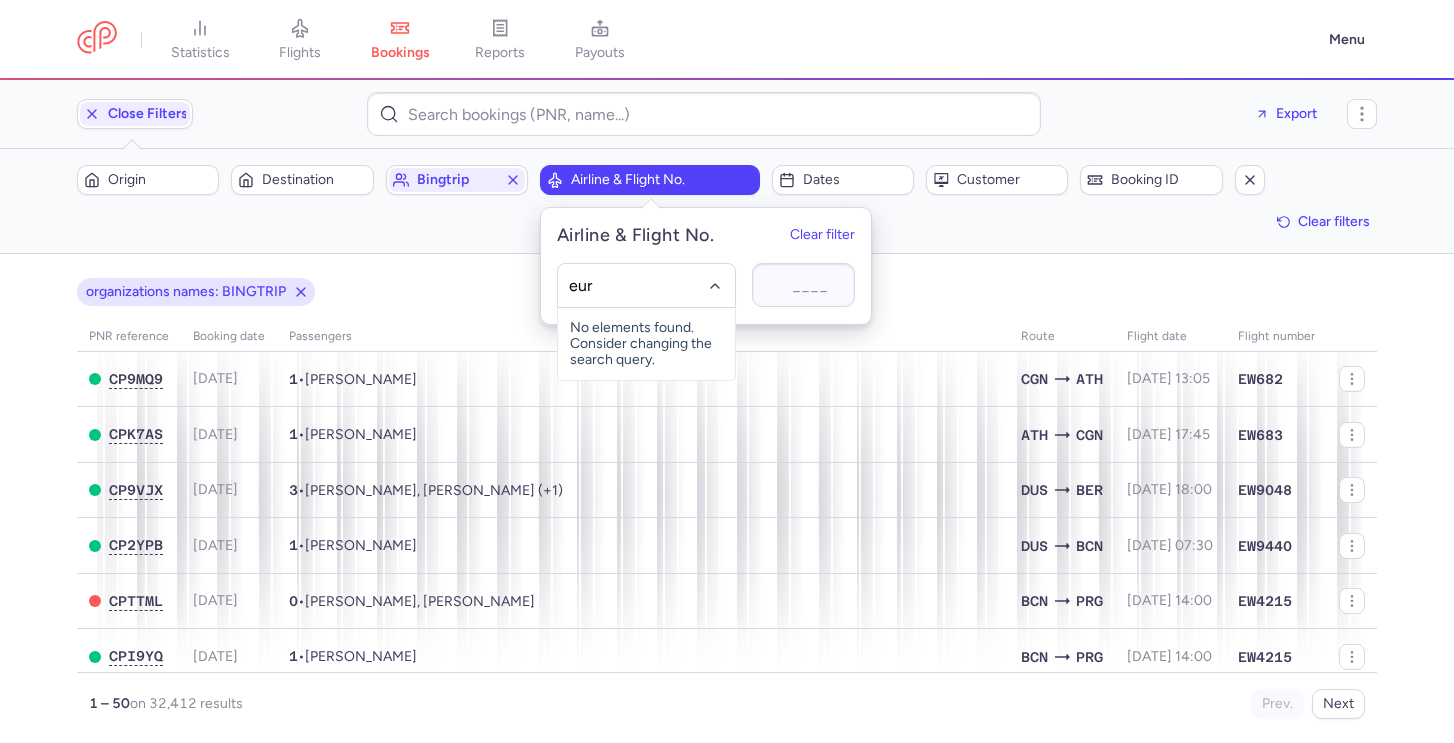 type on "euro" 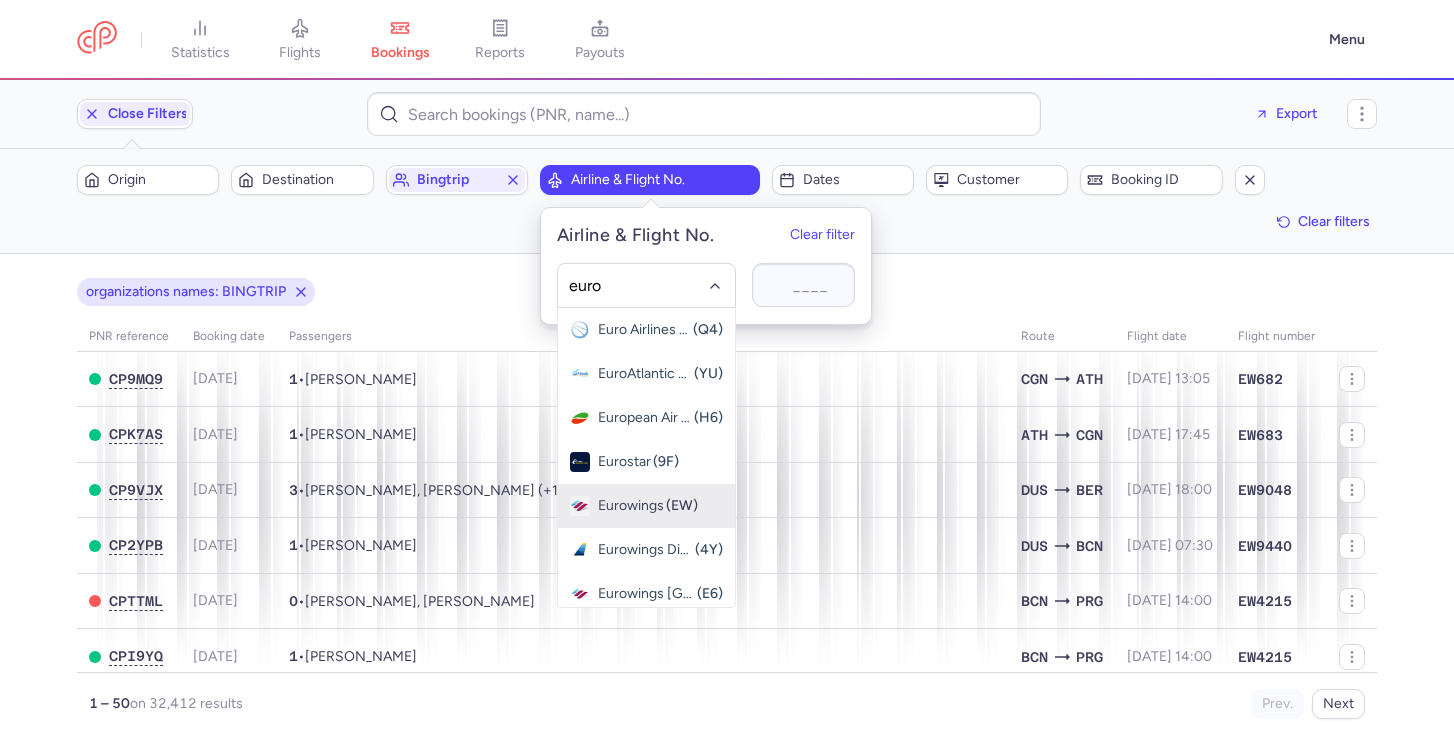 click on "(EW)" at bounding box center (682, 506) 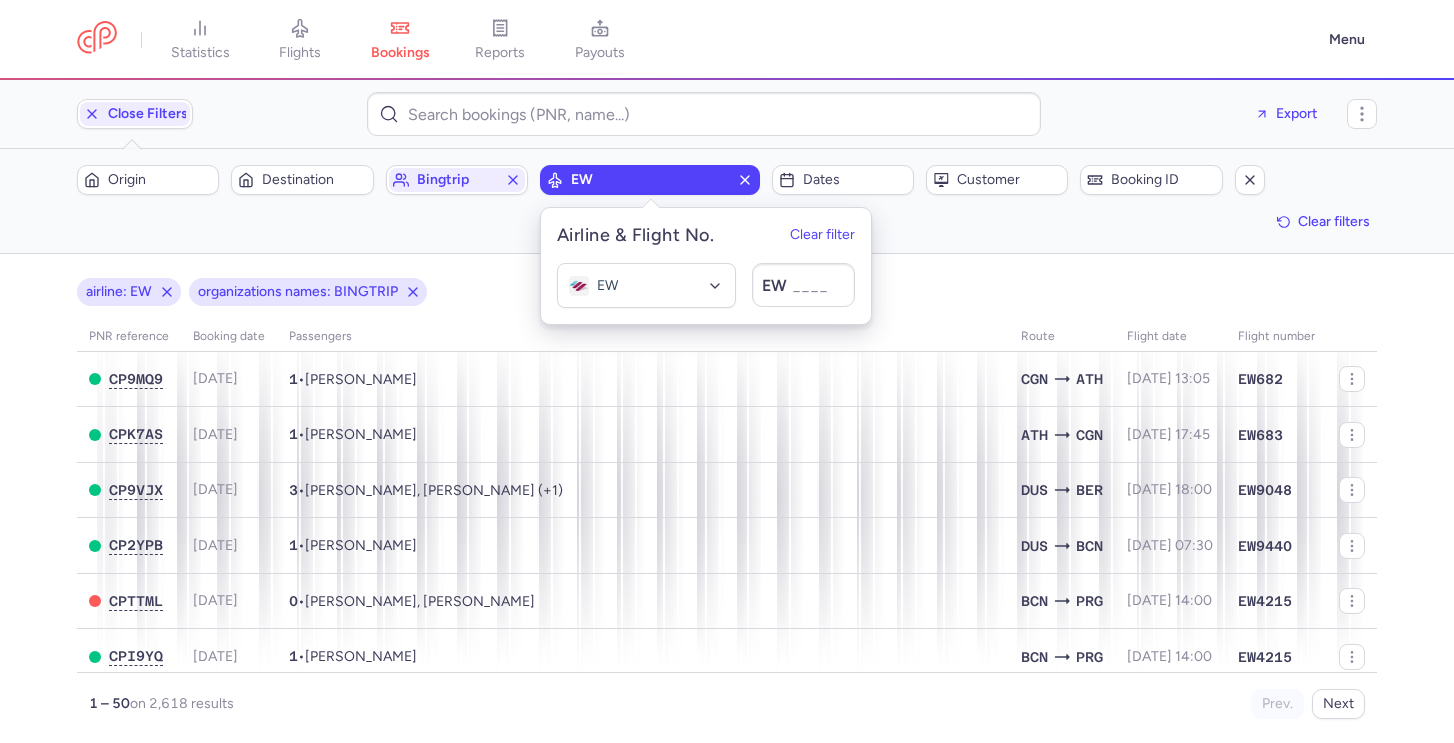 click on "airline: EW organizations names: BINGTRIP" at bounding box center [727, 292] 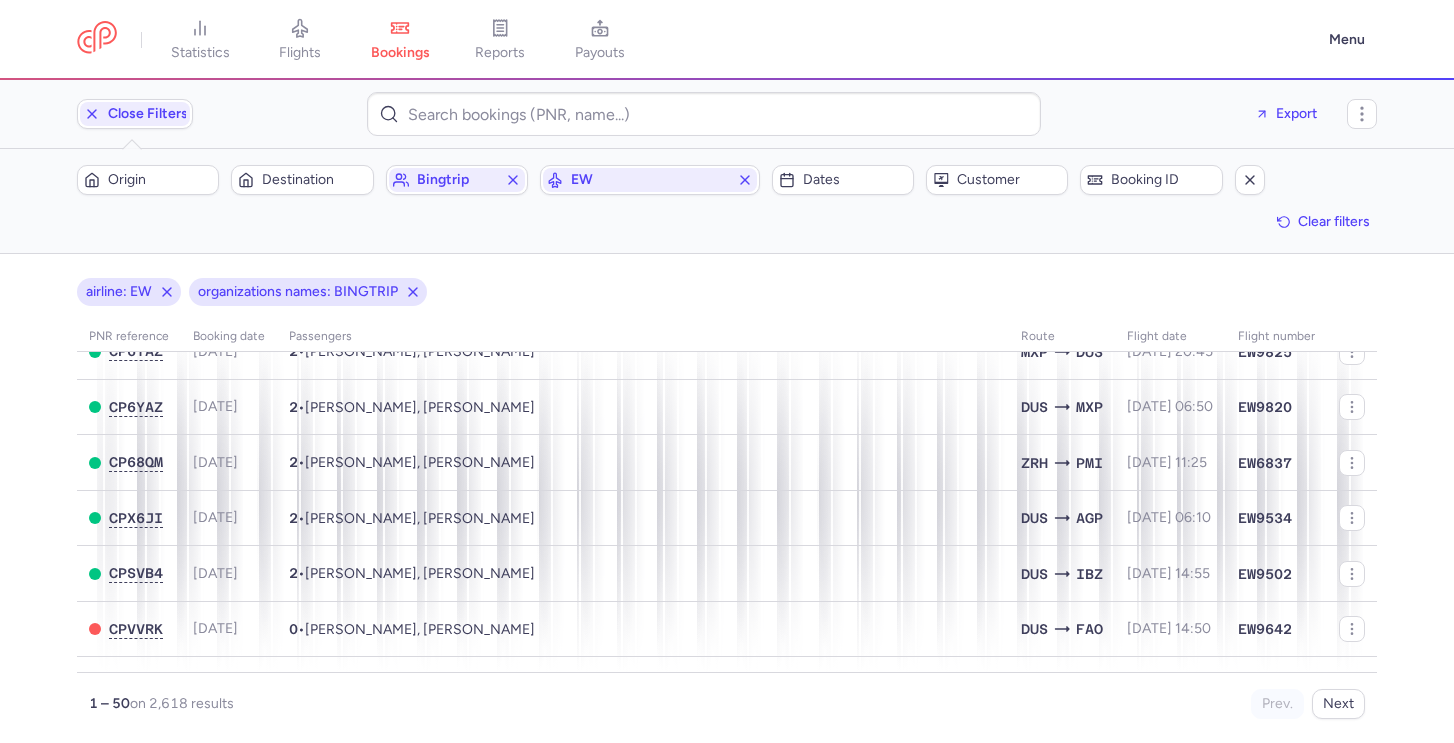 scroll, scrollTop: 1341, scrollLeft: 0, axis: vertical 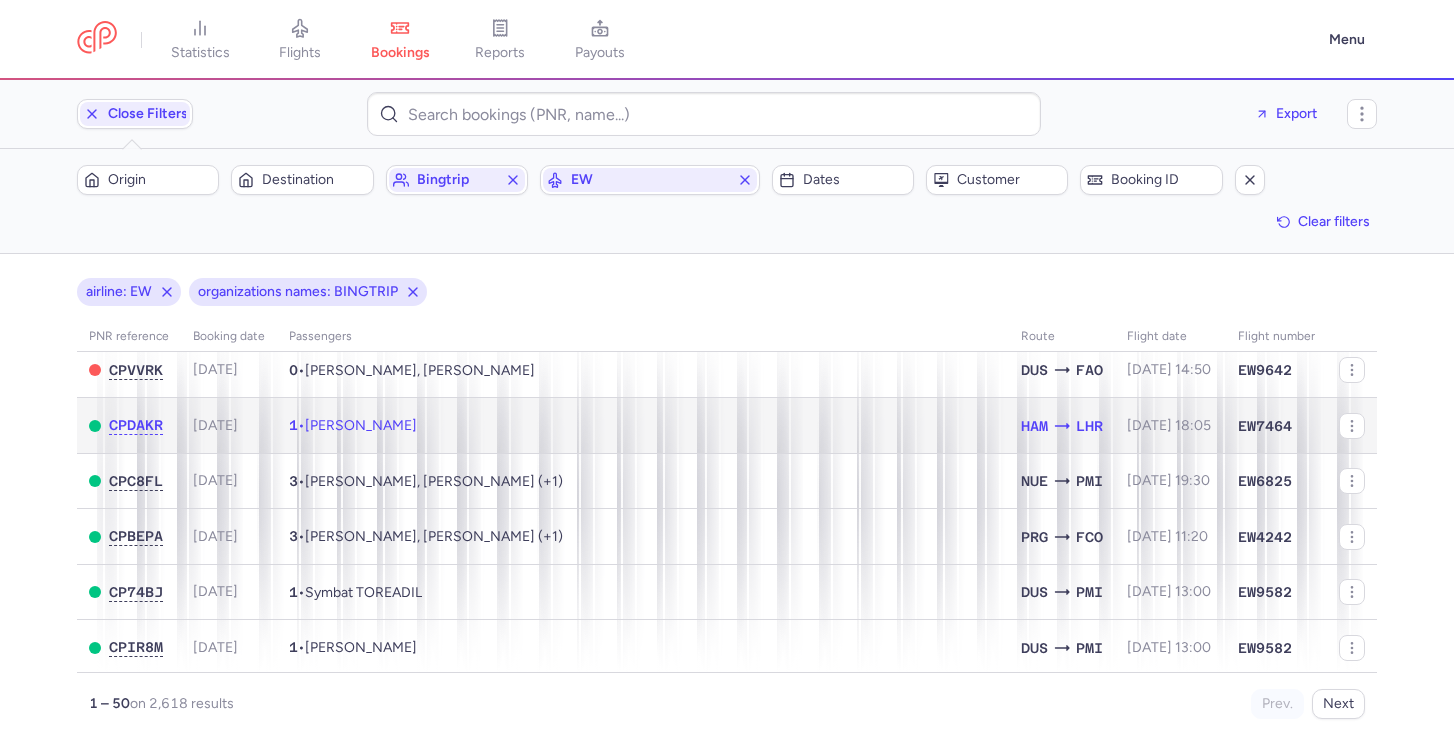 click on "1  •  [PERSON_NAME]" 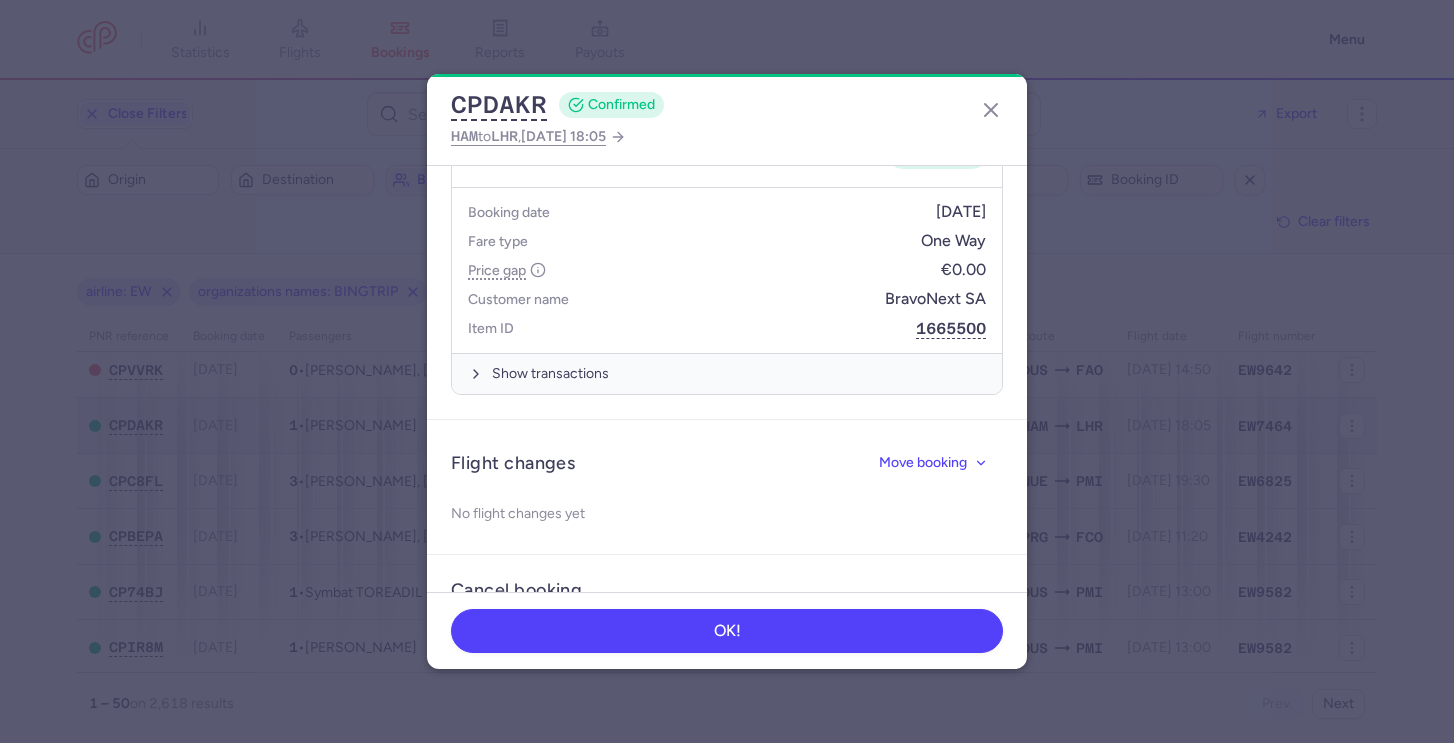 scroll, scrollTop: 739, scrollLeft: 0, axis: vertical 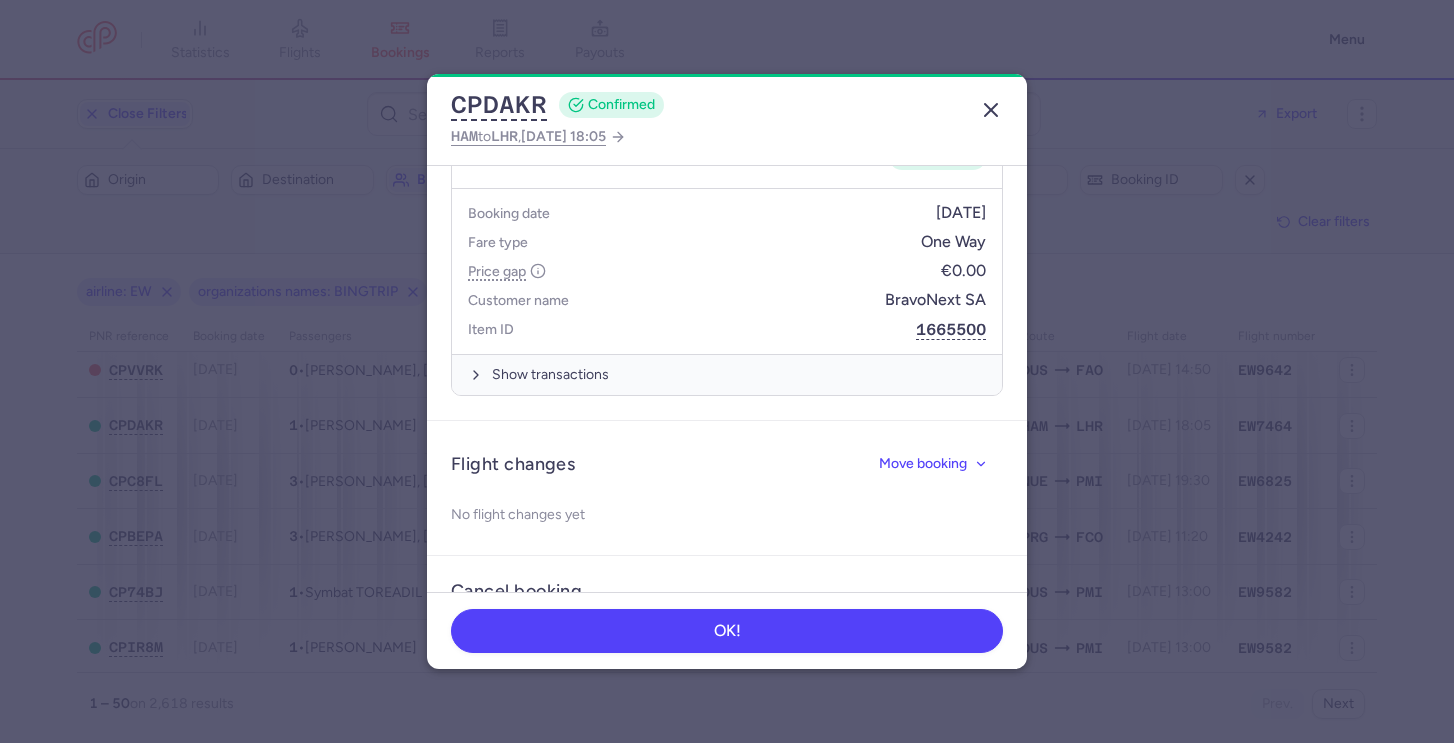 click 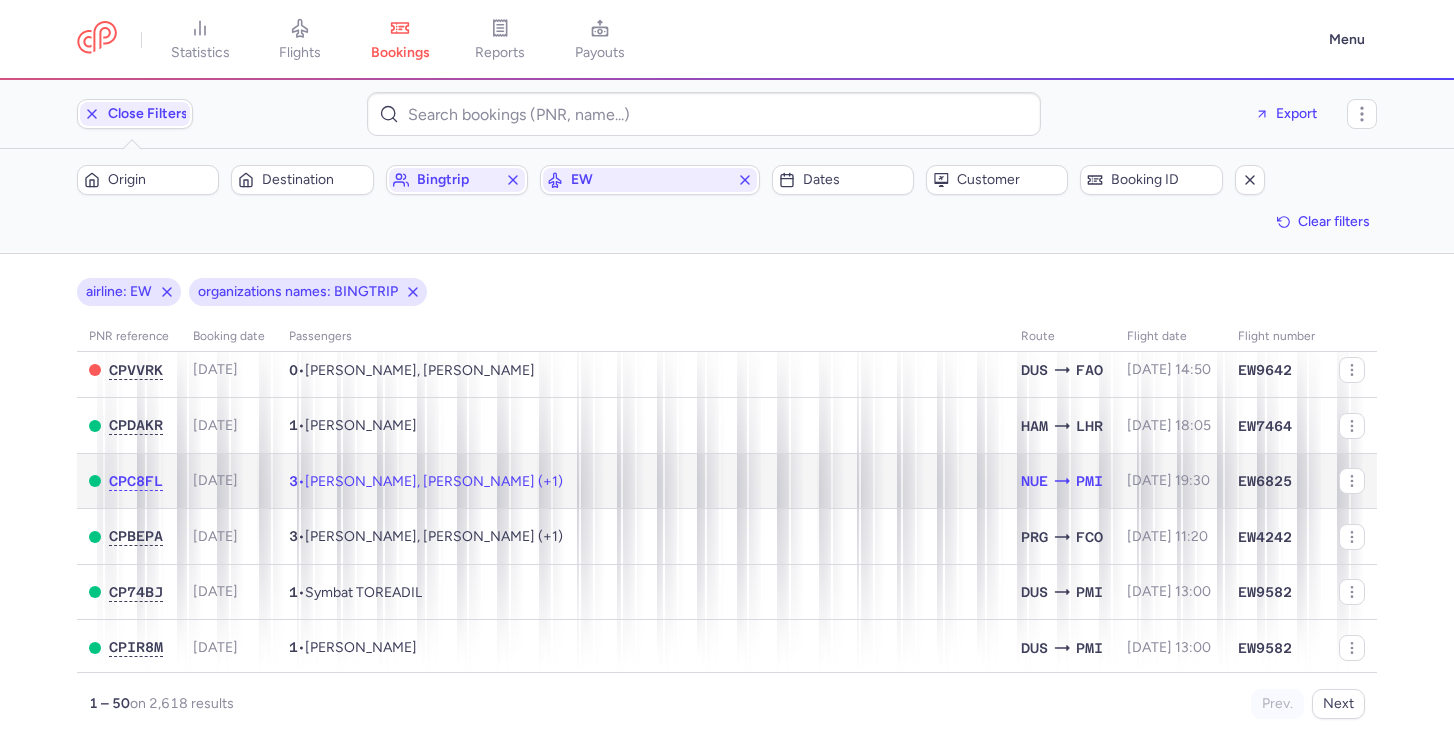 click on "3  •  [PERSON_NAME], [PERSON_NAME] (+1)" 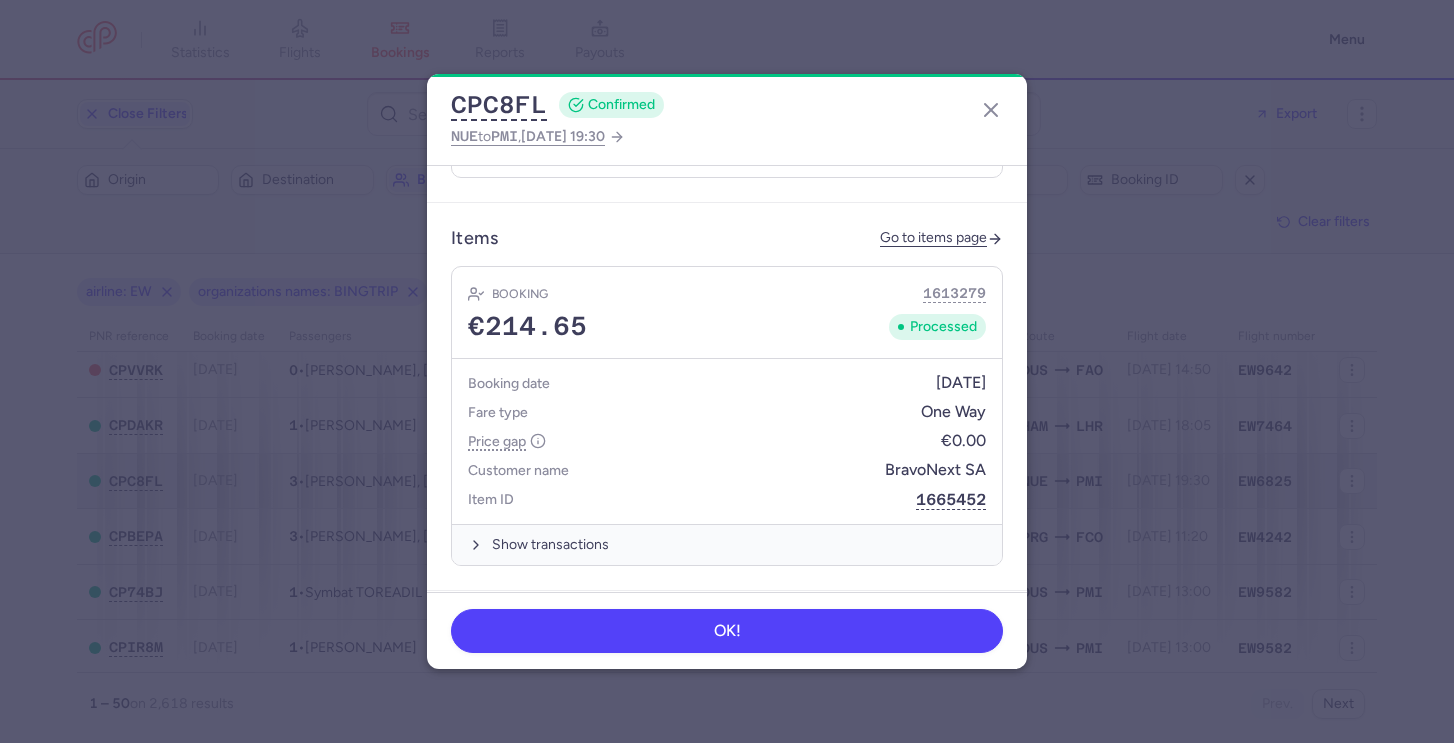 scroll, scrollTop: 754, scrollLeft: 0, axis: vertical 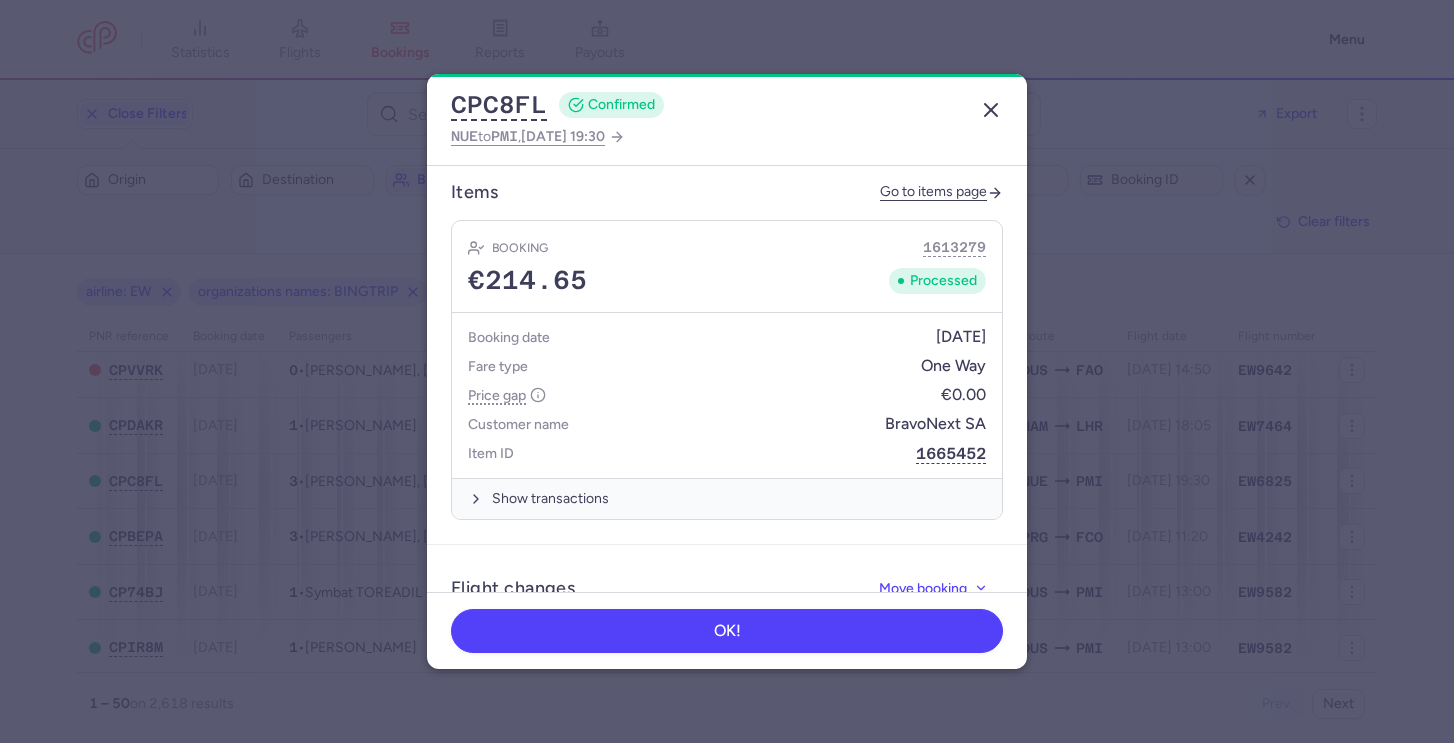 click 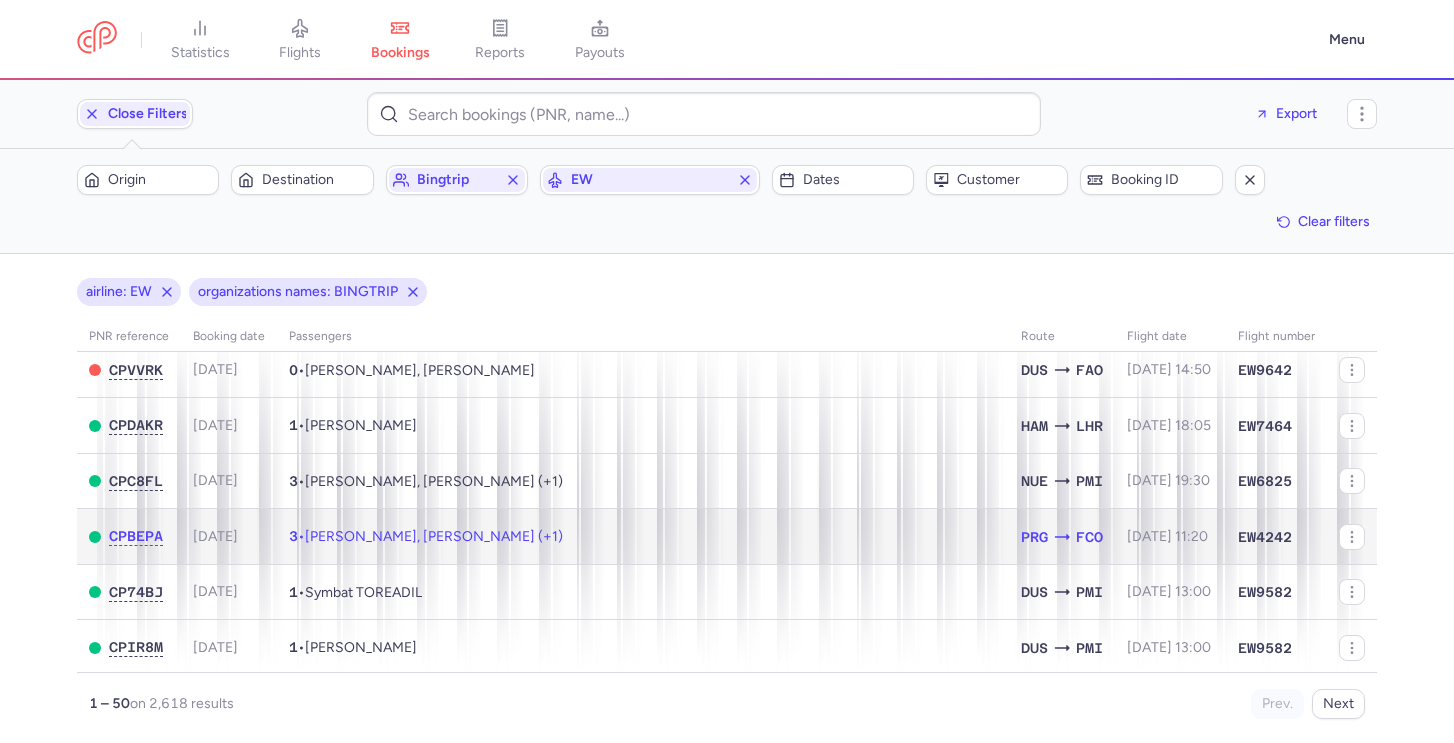 click on "3  •  [PERSON_NAME], [PERSON_NAME][GEOGRAPHIC_DATA] (+1)" 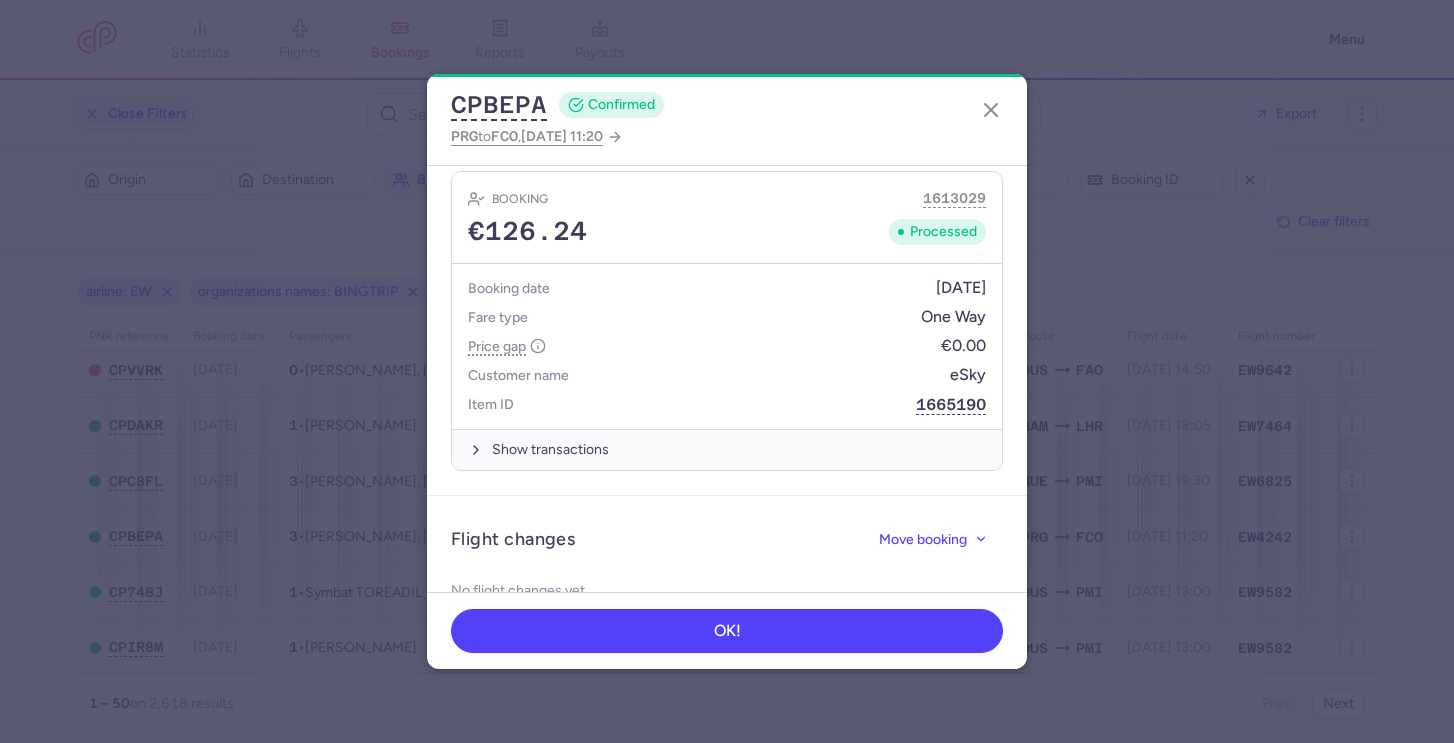 scroll, scrollTop: 804, scrollLeft: 0, axis: vertical 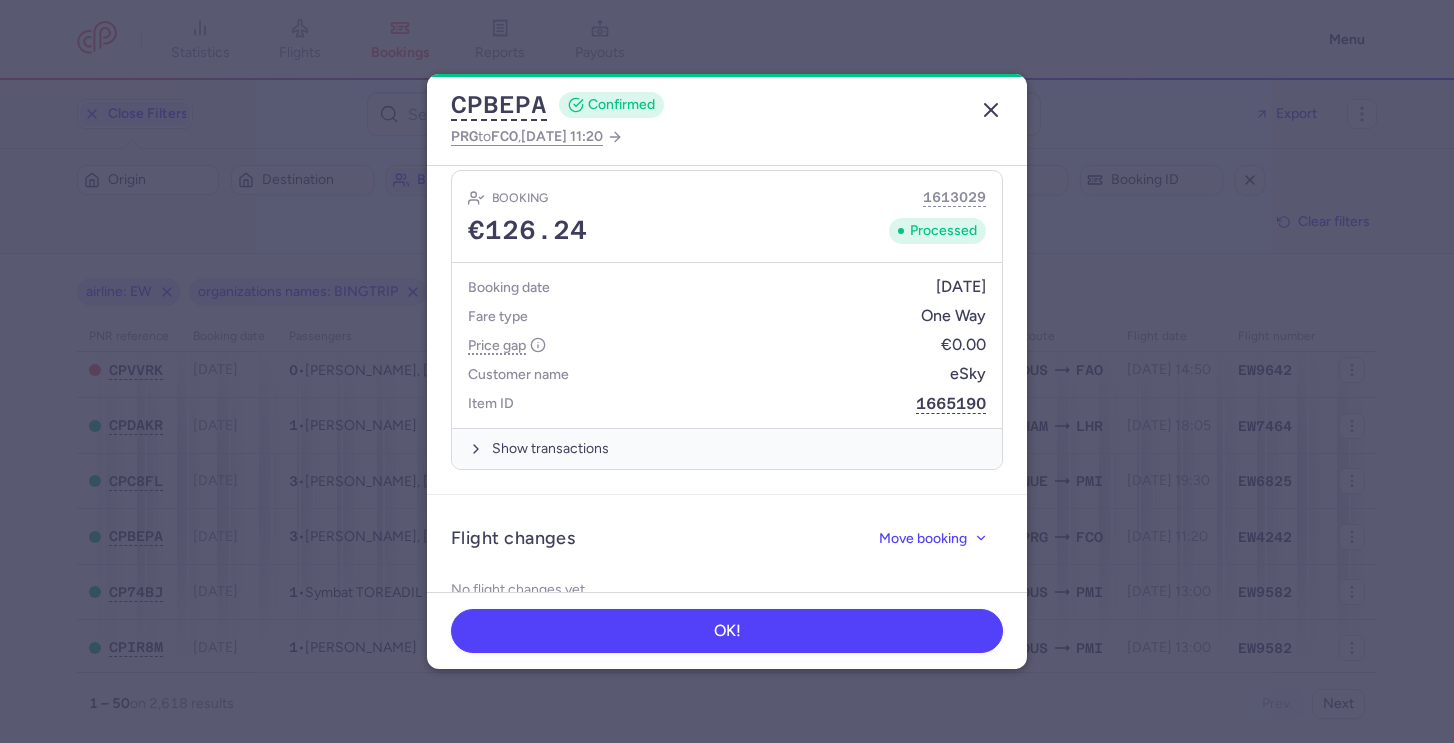click 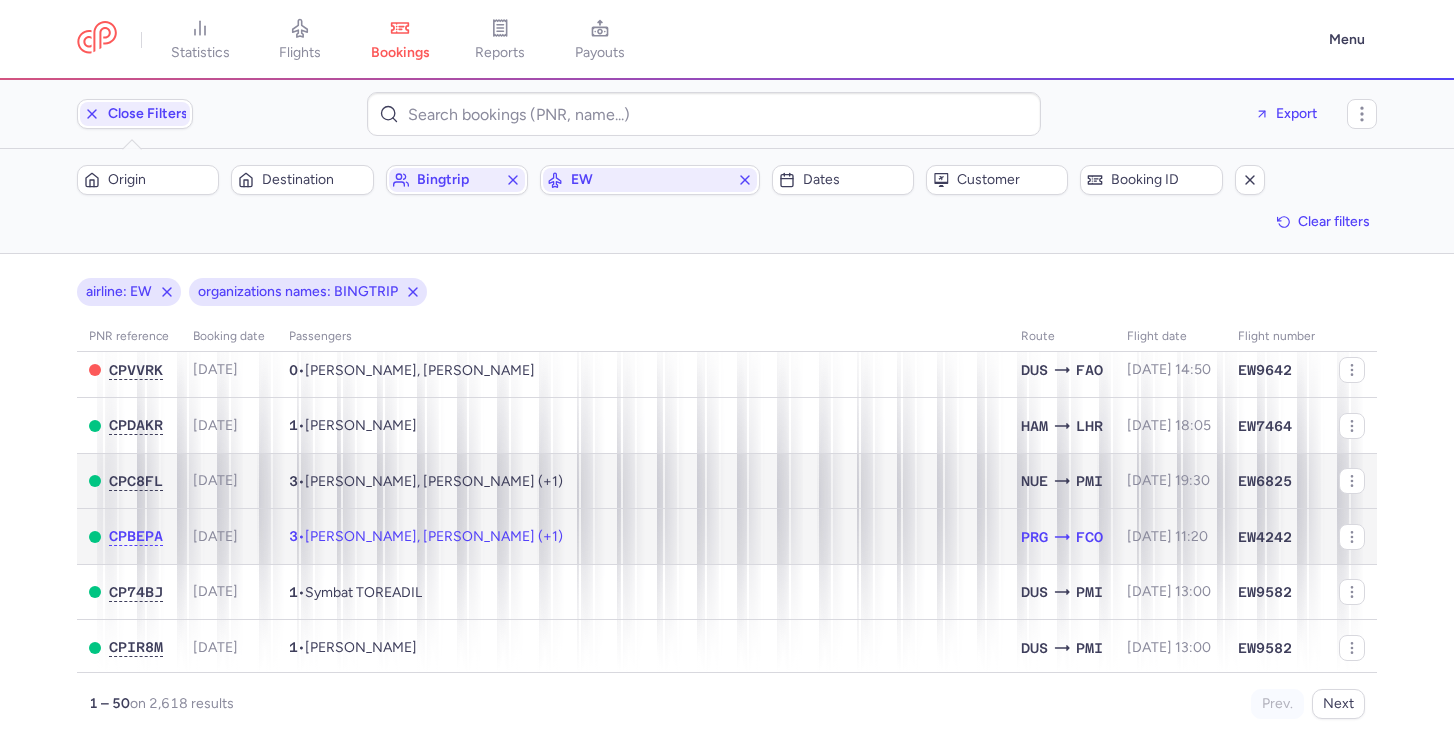 scroll, scrollTop: 1466, scrollLeft: 0, axis: vertical 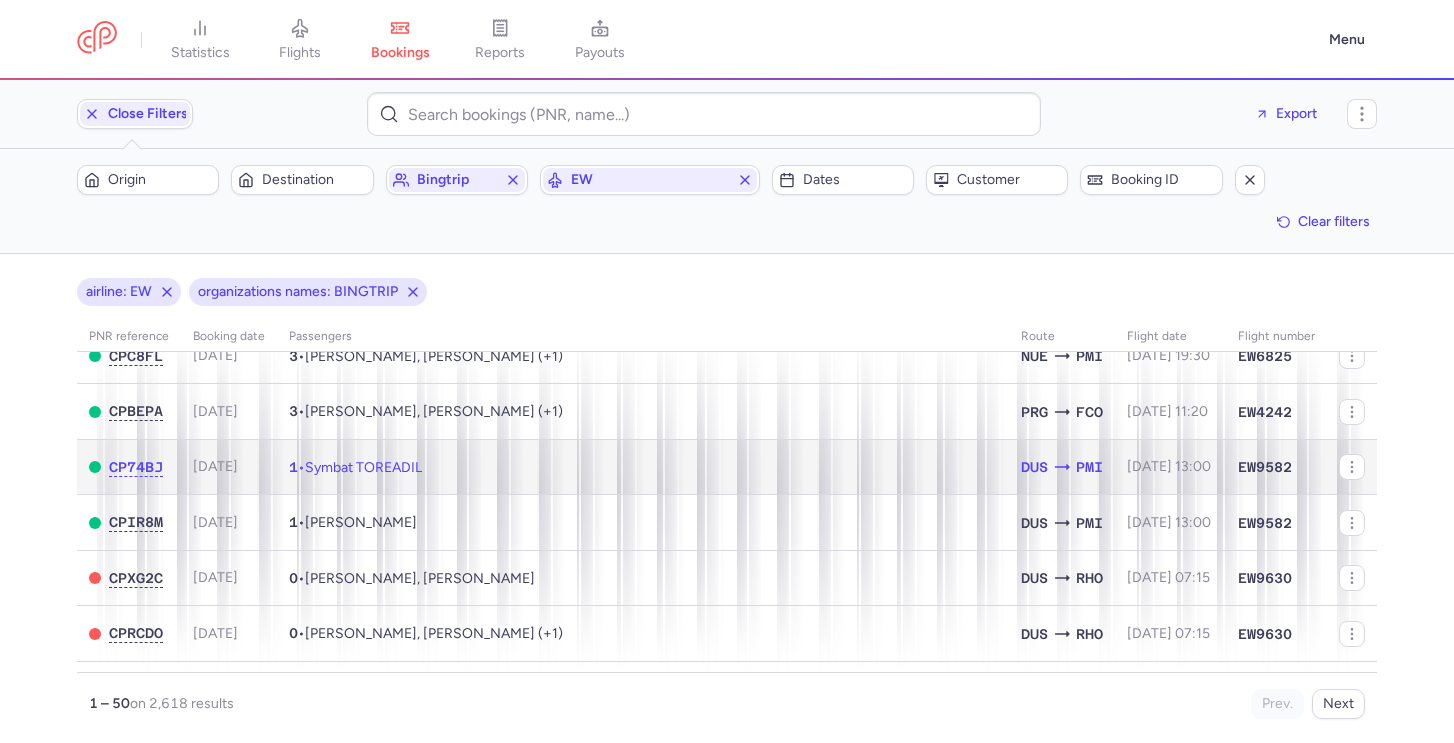 click on "1  •  Symbat TOREADIL" 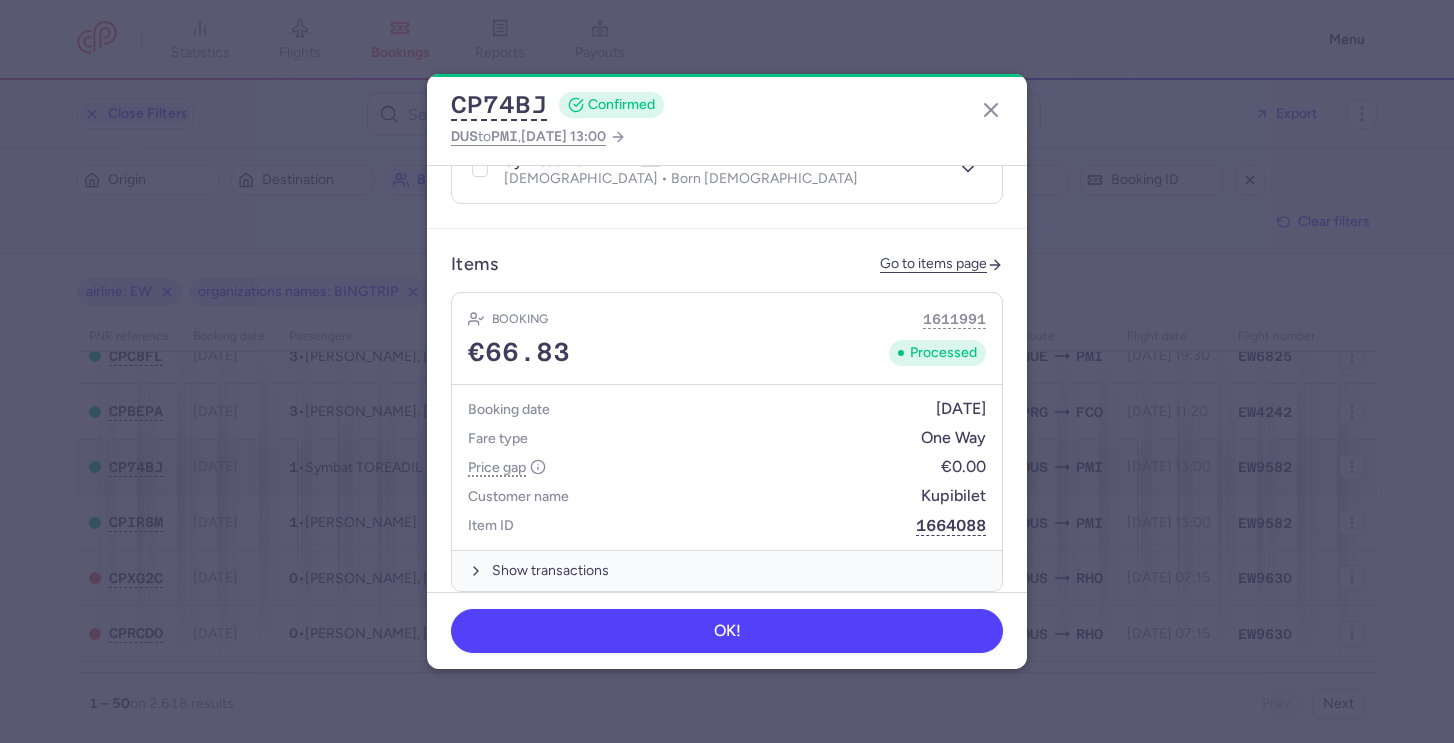 scroll, scrollTop: 570, scrollLeft: 0, axis: vertical 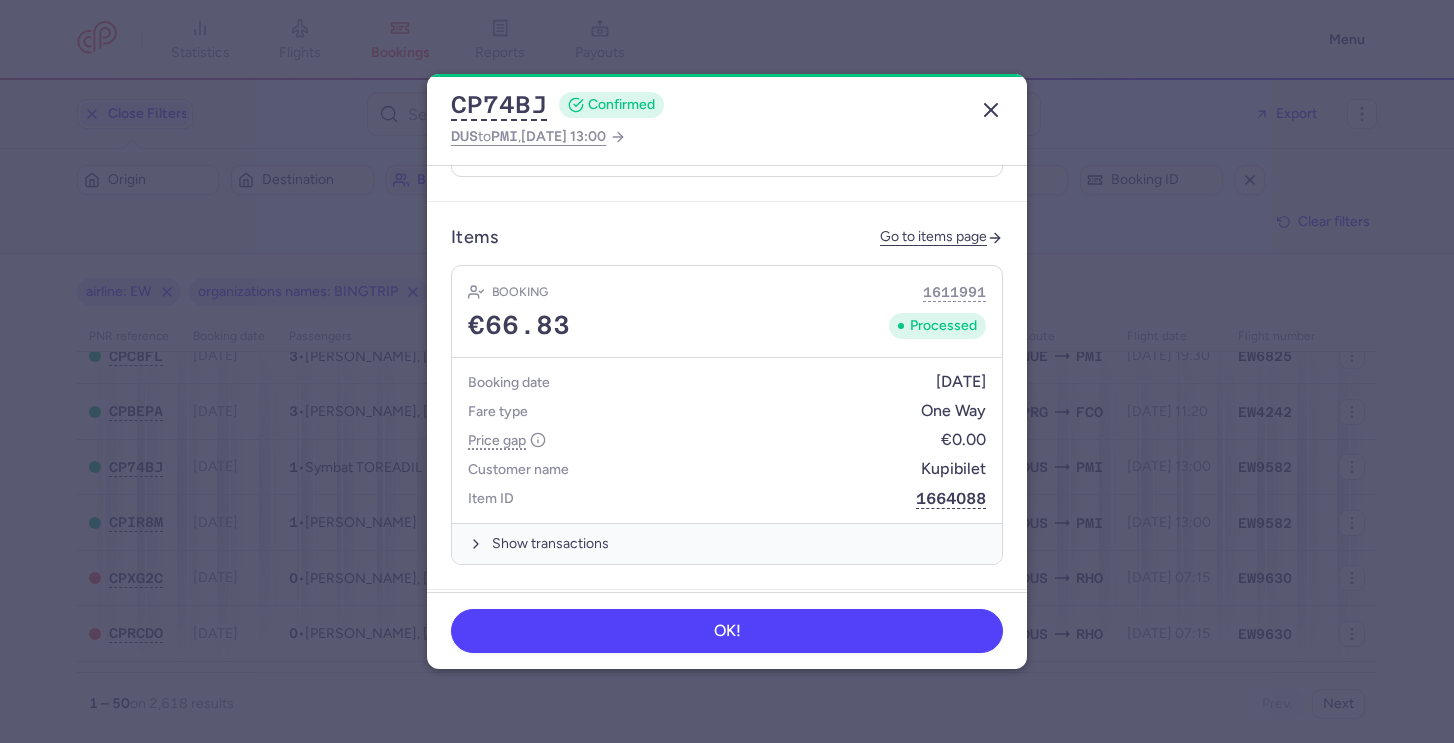 click 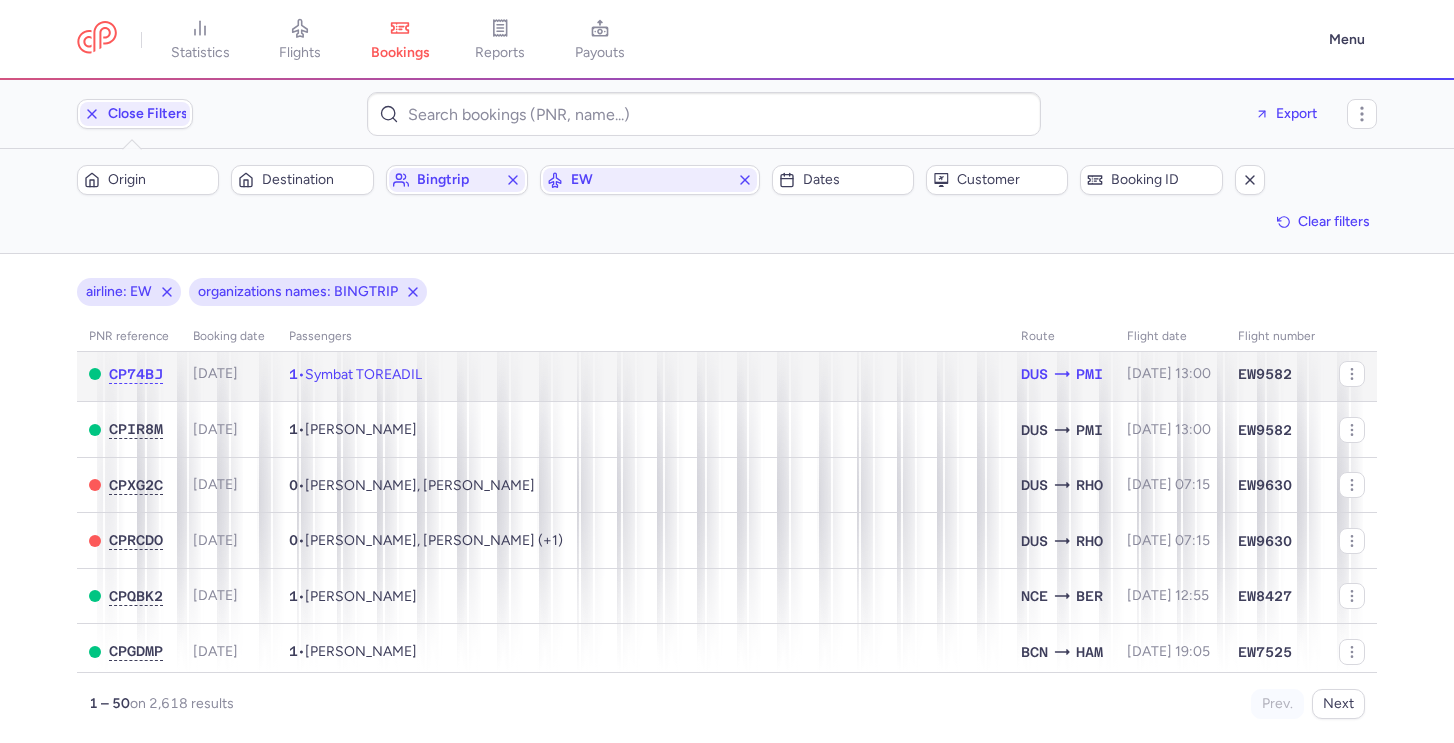 scroll, scrollTop: 1561, scrollLeft: 0, axis: vertical 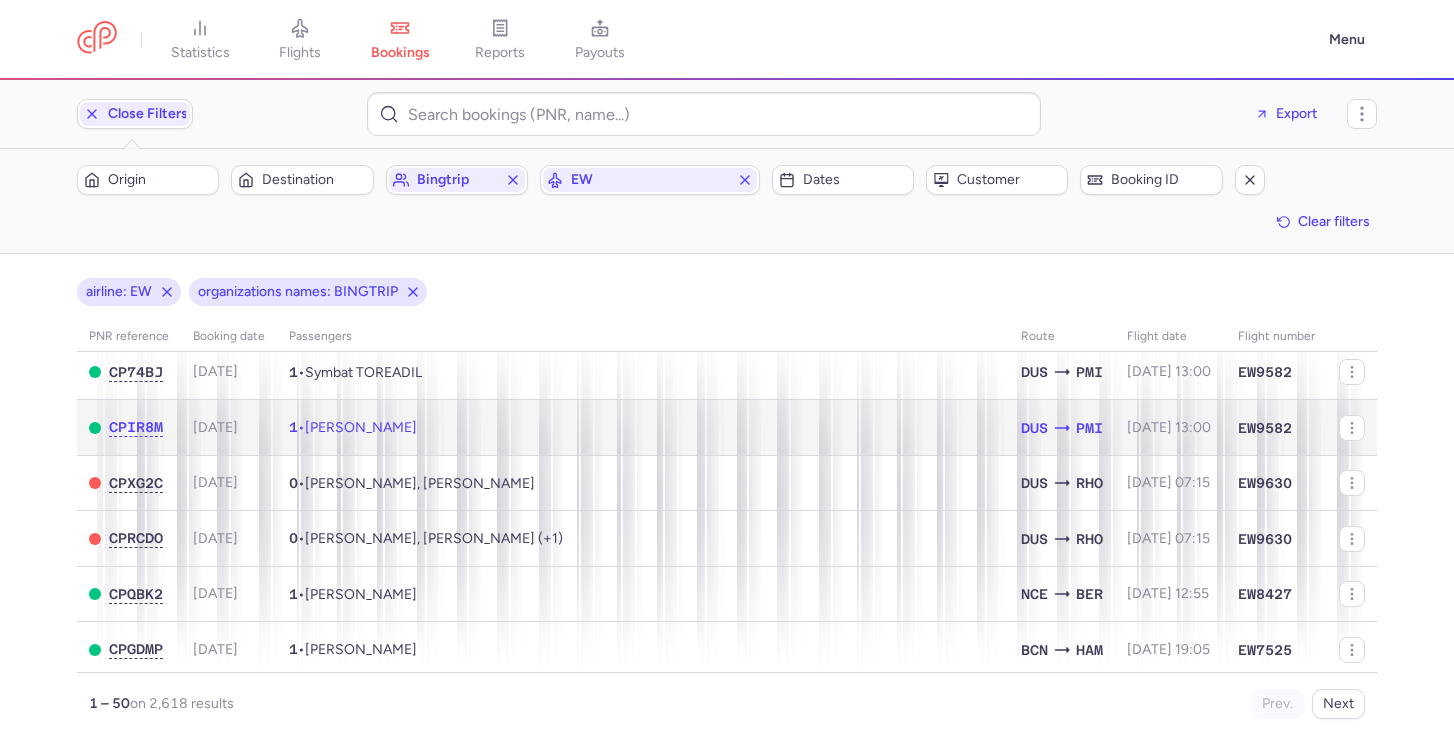 click on "1  •  Bota MUSAKHAN" 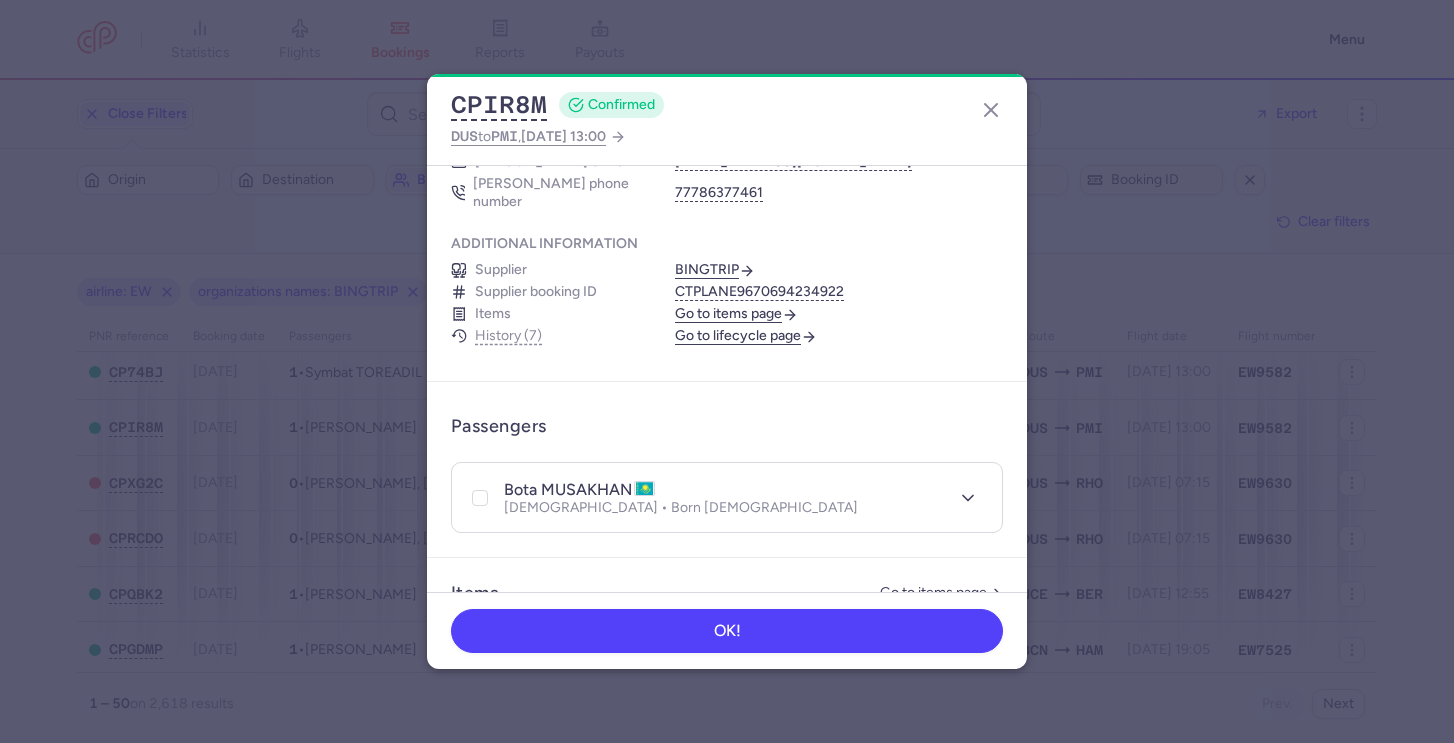 scroll, scrollTop: 572, scrollLeft: 0, axis: vertical 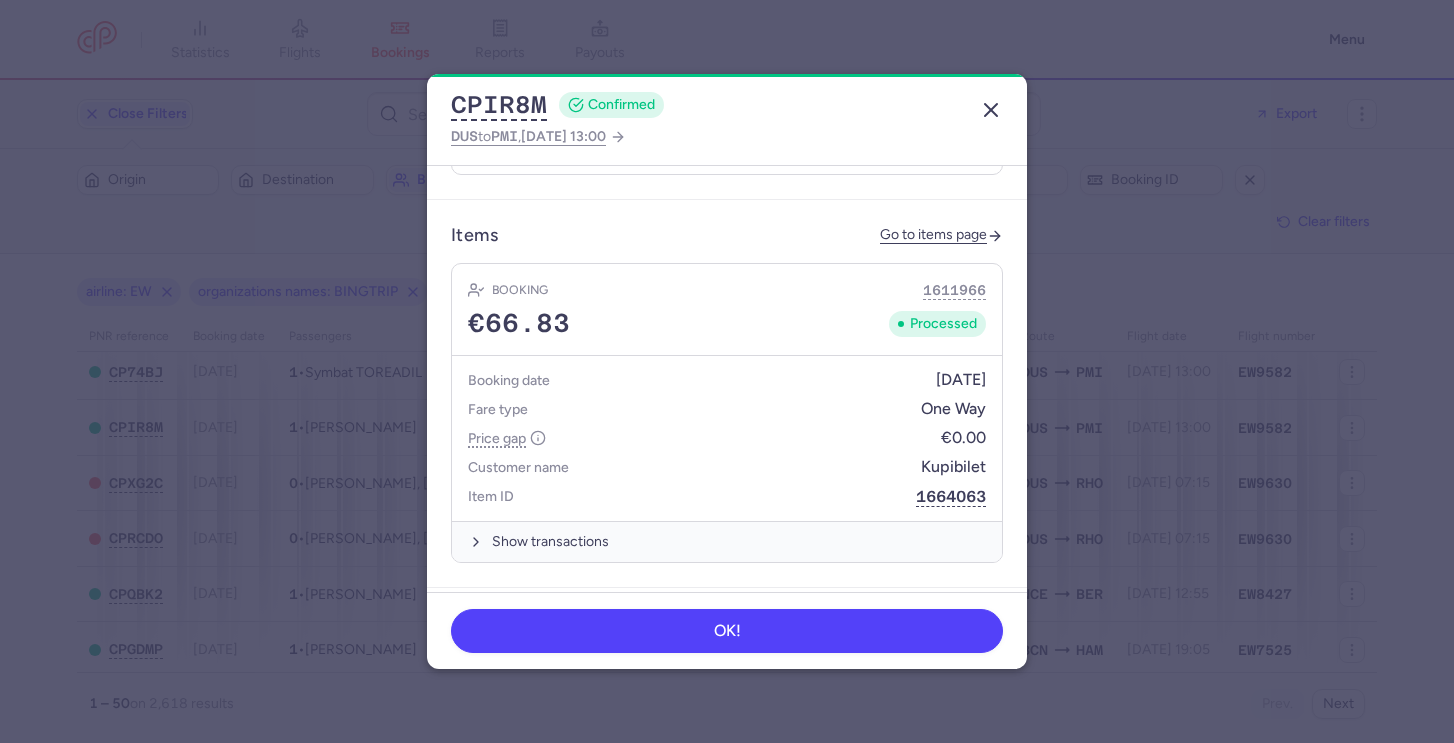 click 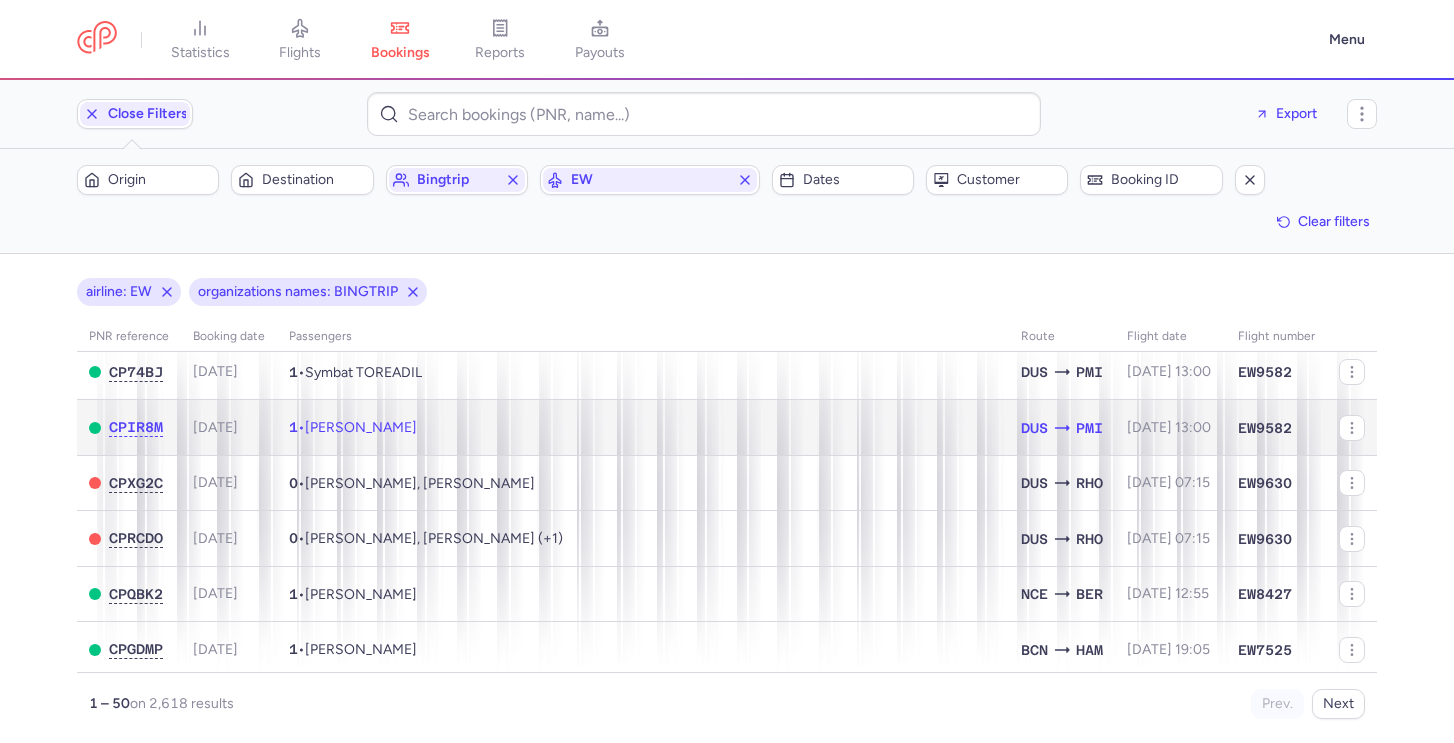 scroll, scrollTop: 1716, scrollLeft: 0, axis: vertical 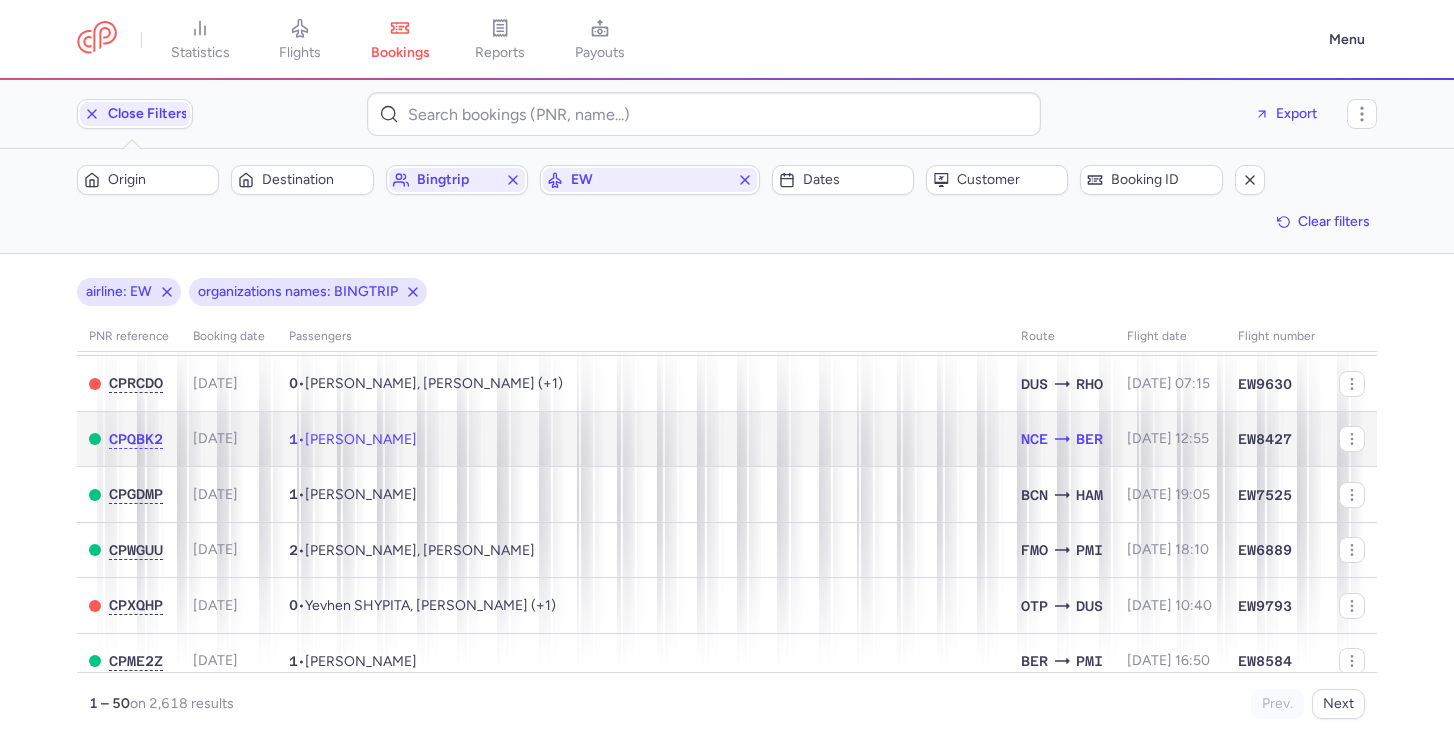 click on "1  •  [PERSON_NAME]" 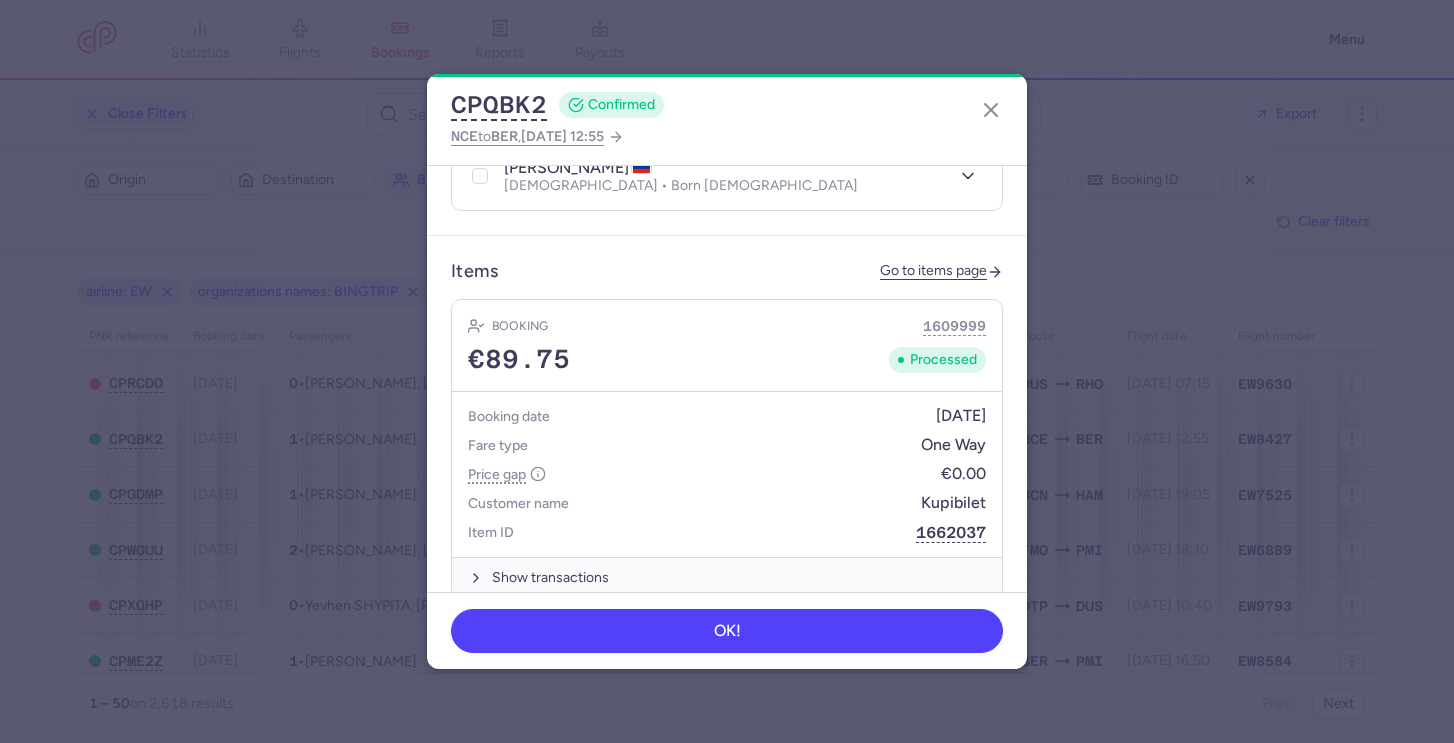 scroll, scrollTop: 593, scrollLeft: 0, axis: vertical 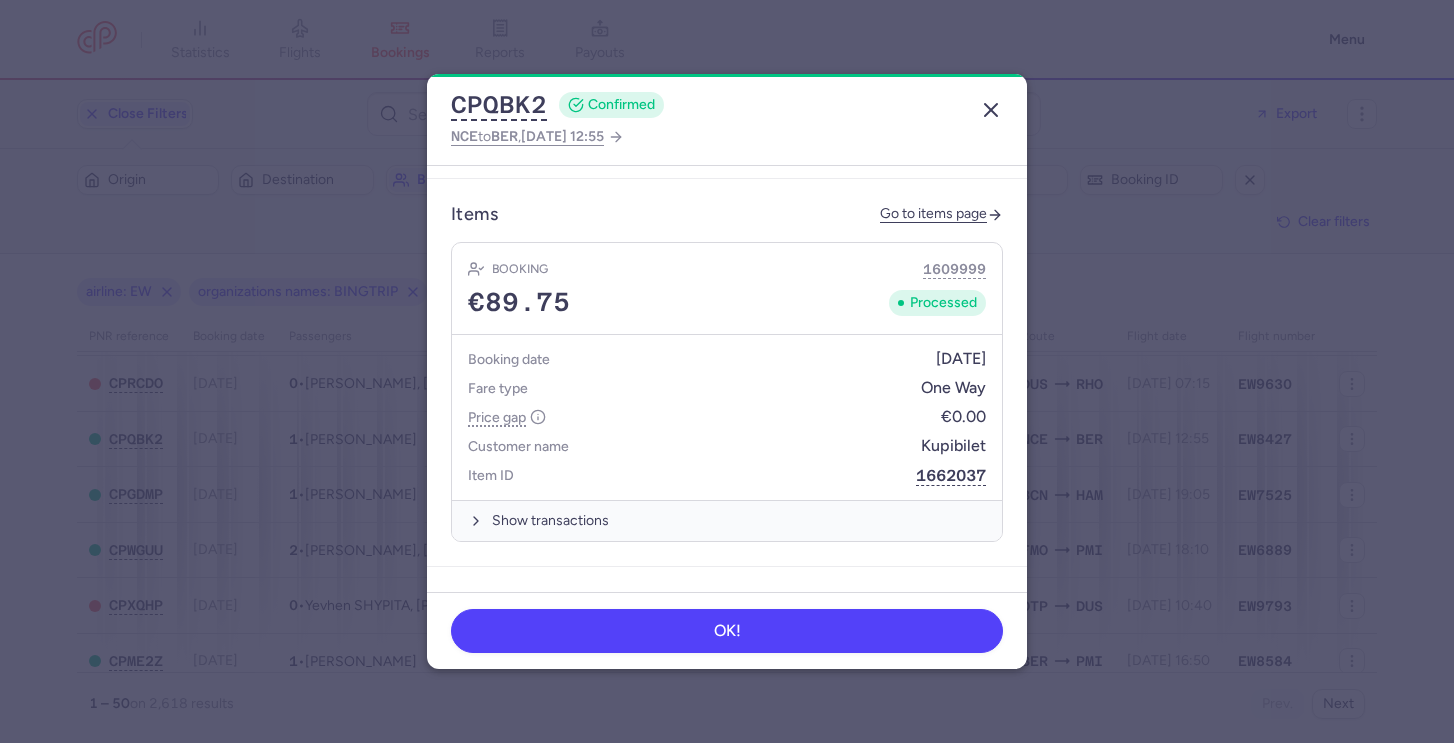 click 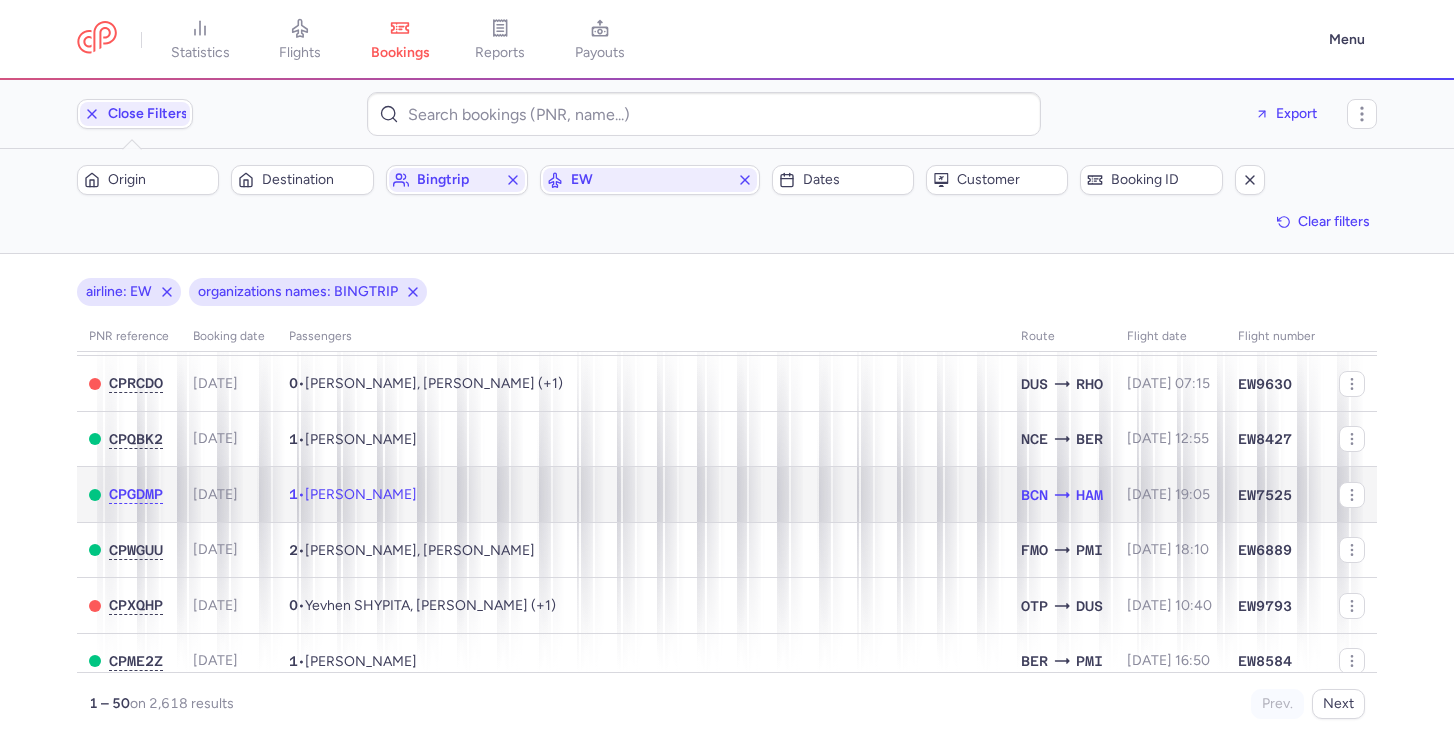 click on "1  •  [PERSON_NAME]" 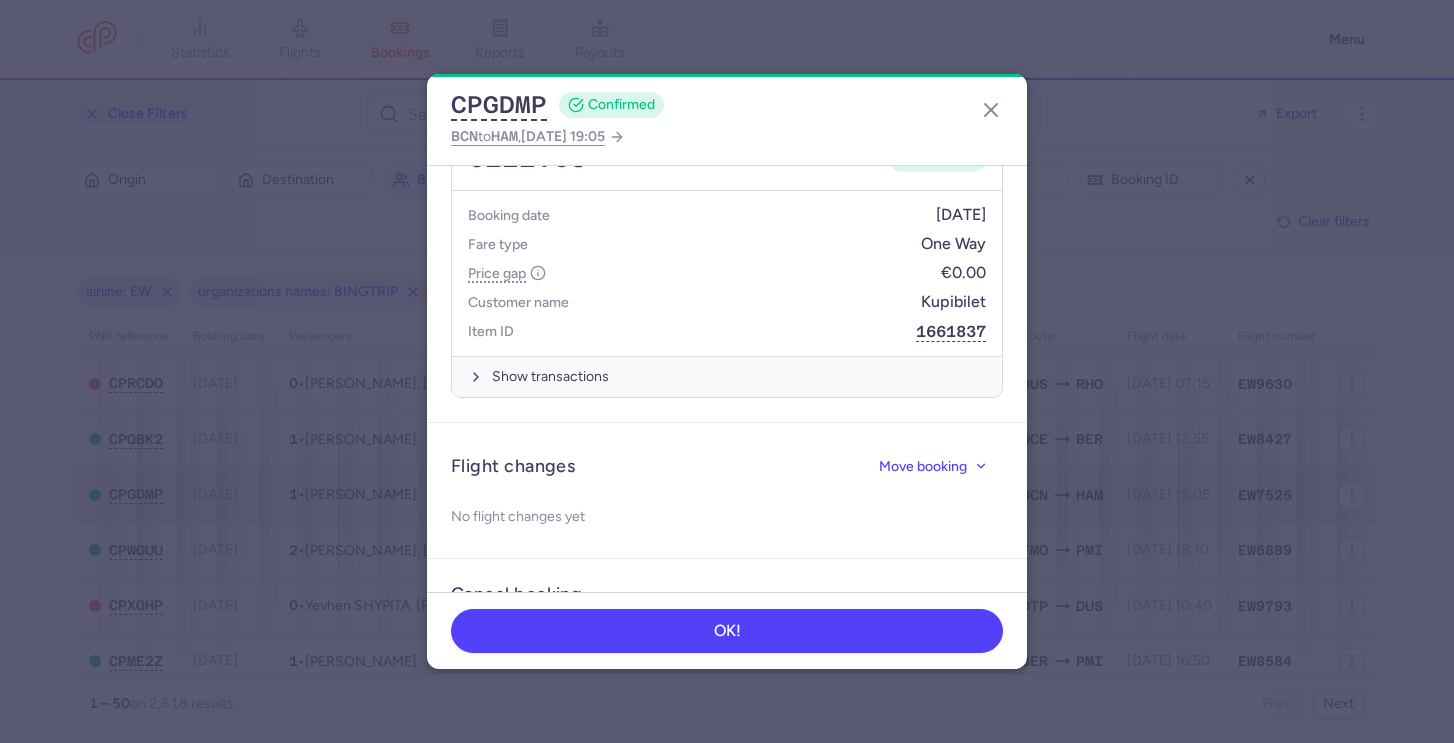 scroll, scrollTop: 675, scrollLeft: 0, axis: vertical 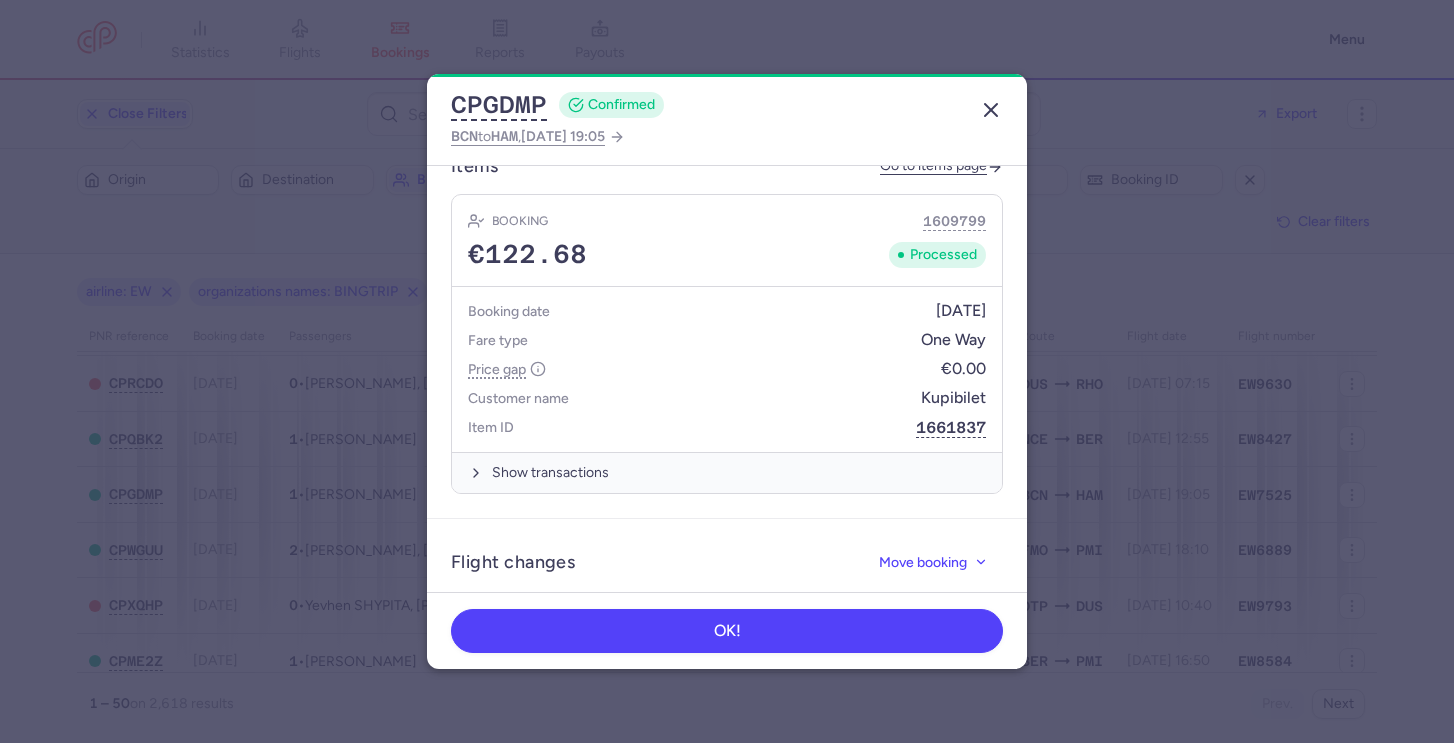 click 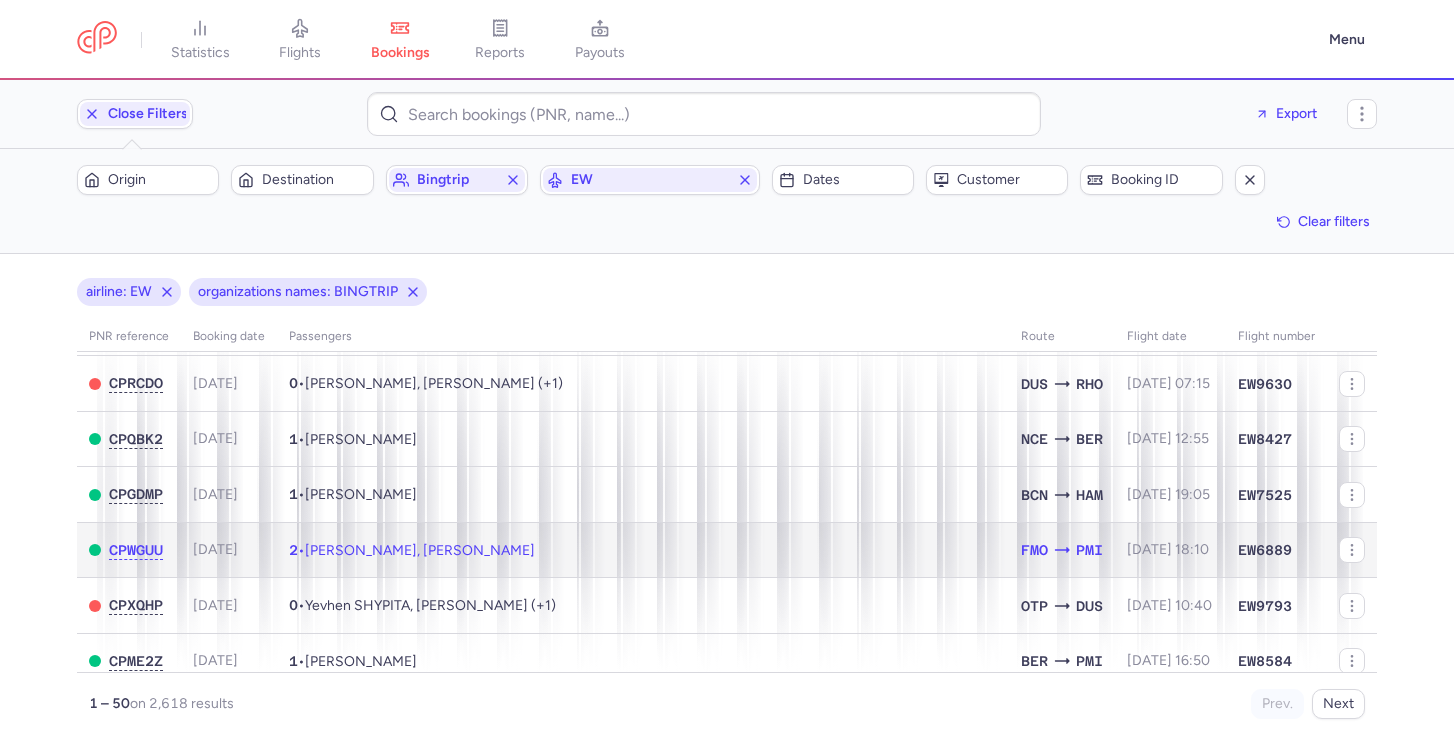 click on "2  •  [PERSON_NAME], [PERSON_NAME]" 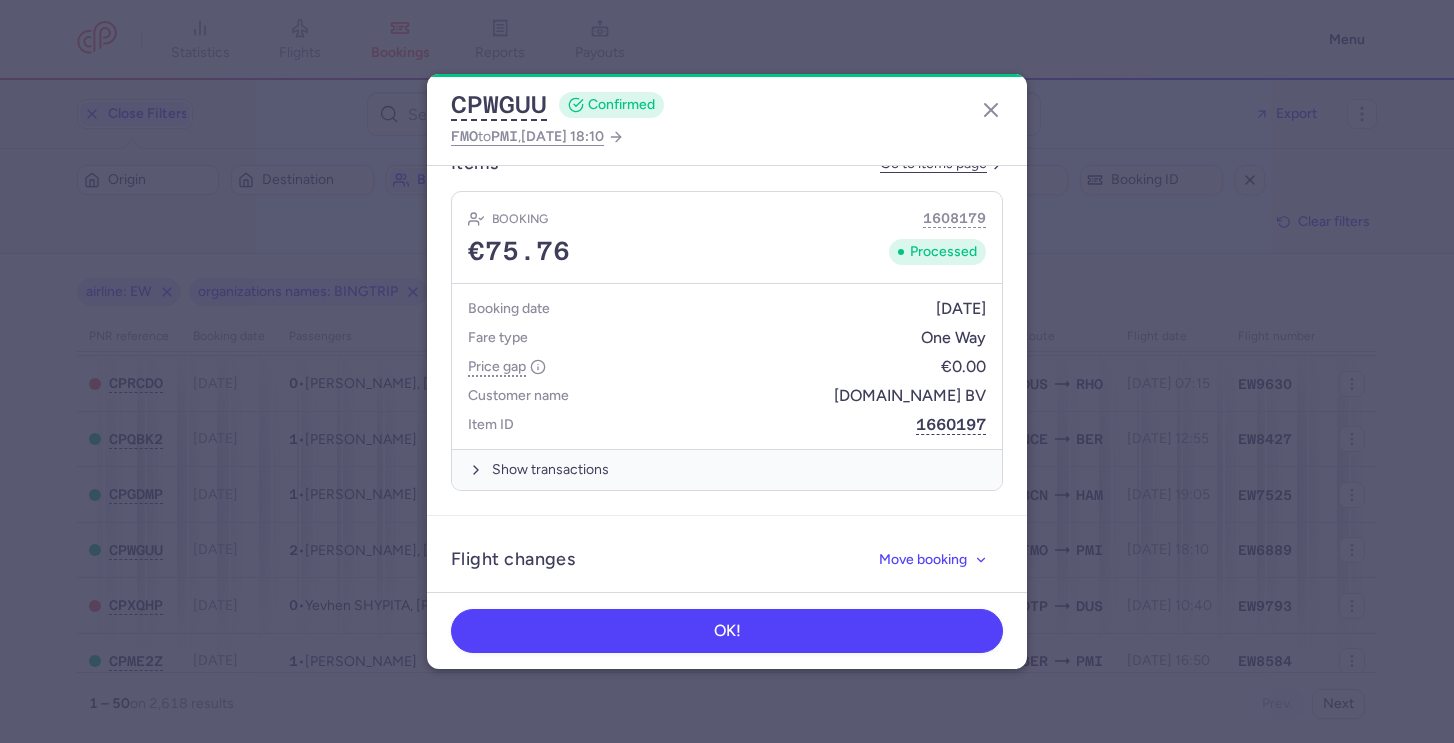 scroll, scrollTop: 847, scrollLeft: 0, axis: vertical 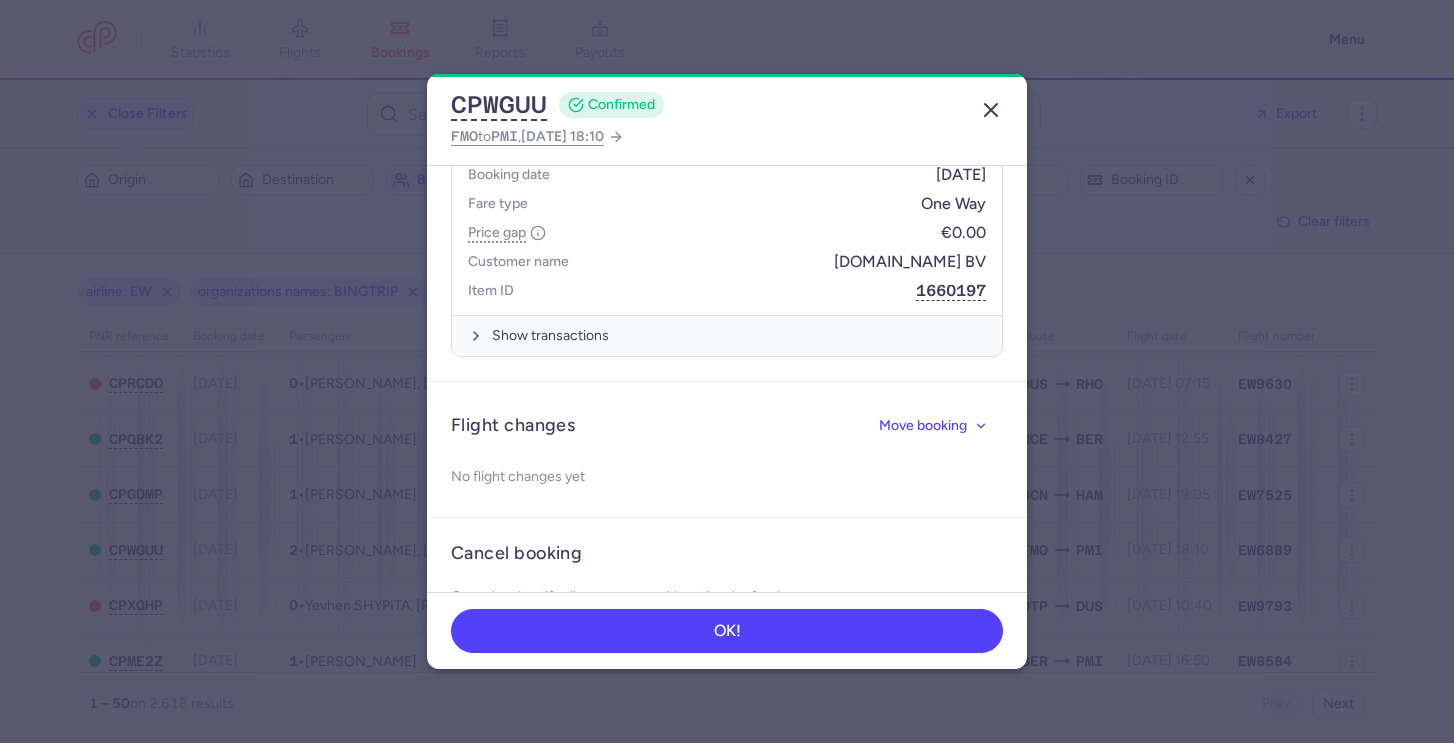 click 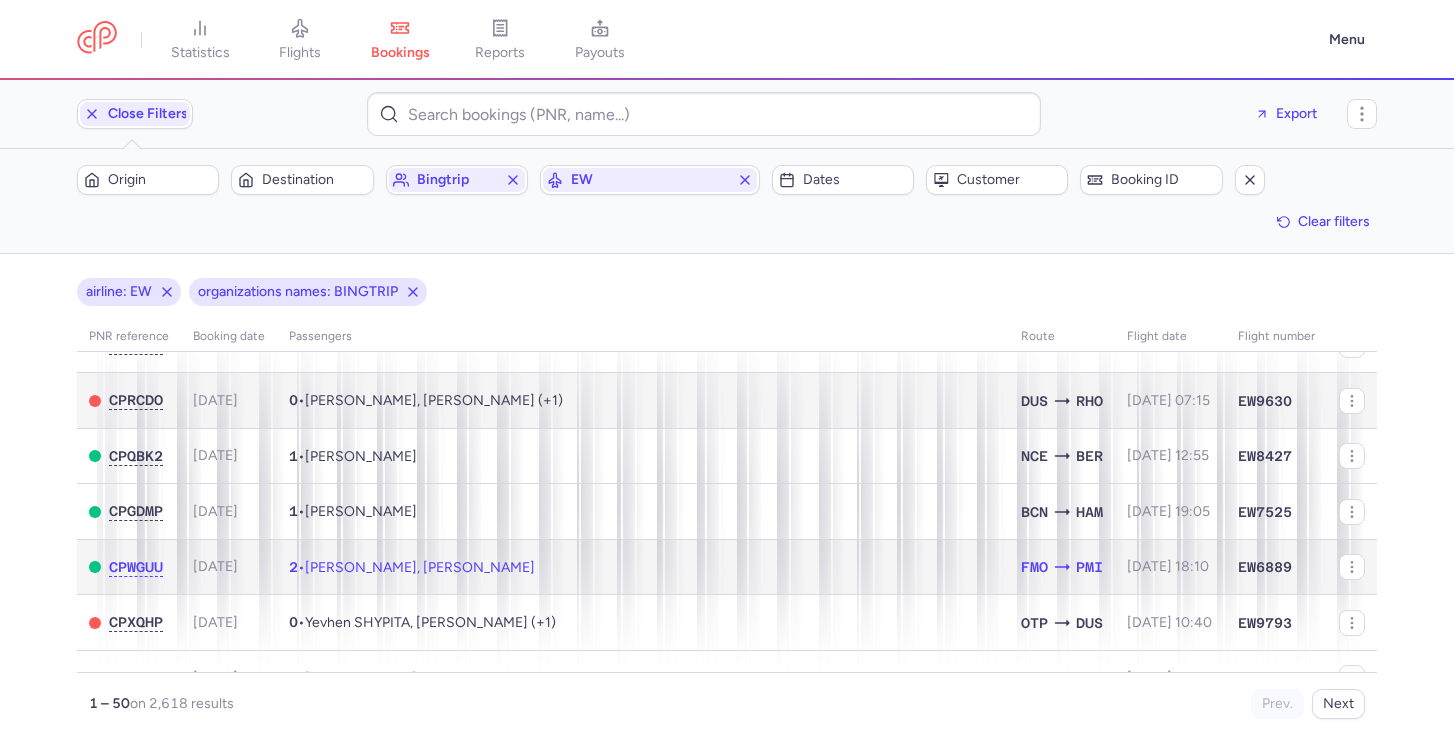scroll, scrollTop: 1696, scrollLeft: 0, axis: vertical 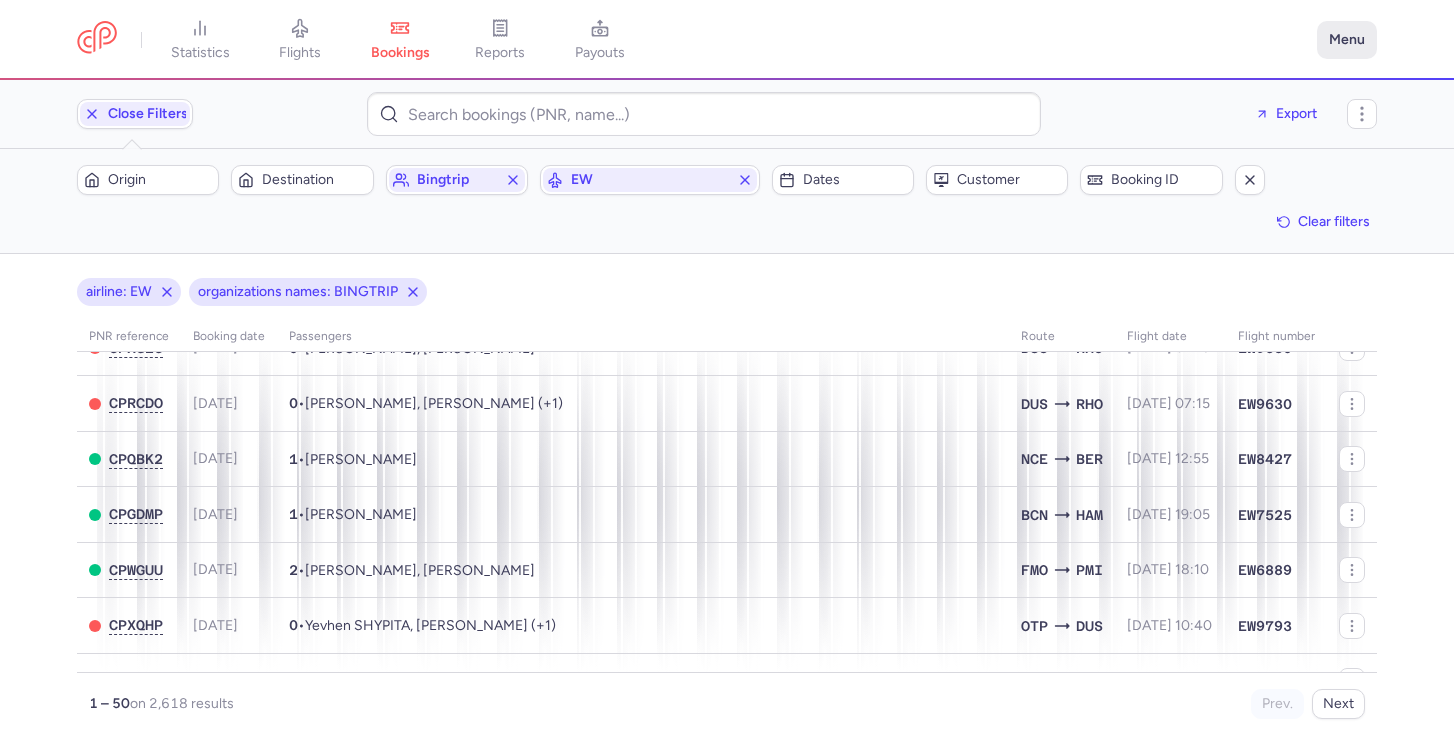 click on "Menu" at bounding box center [1347, 40] 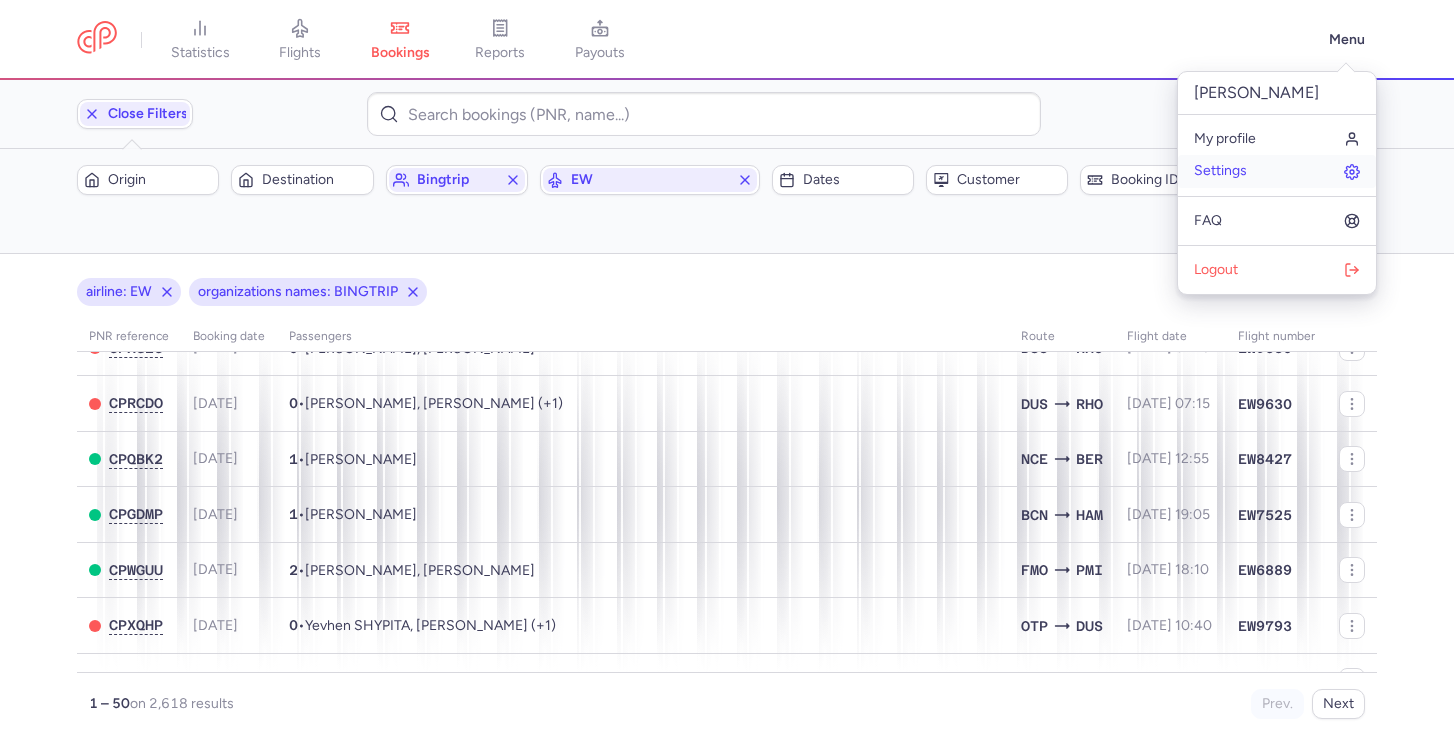 click on "Settings" at bounding box center [1277, 171] 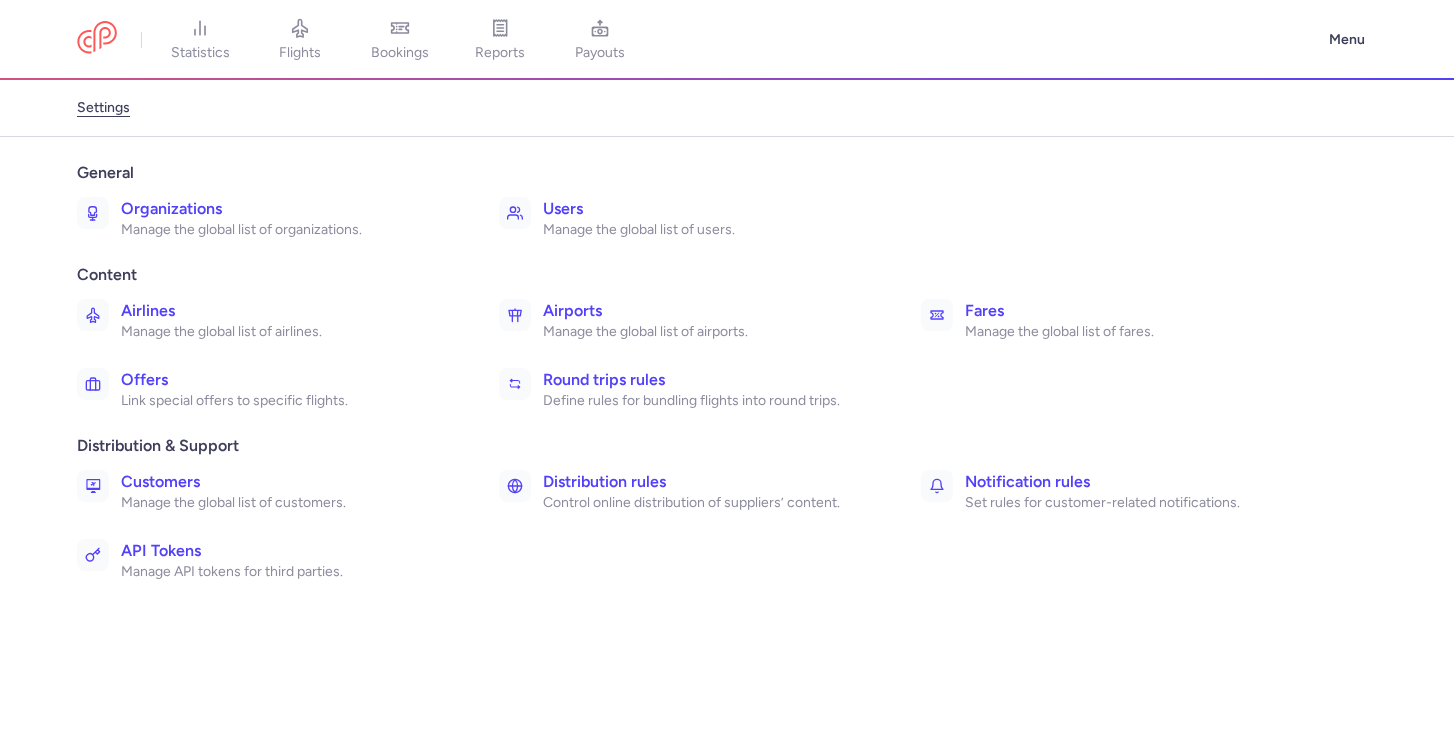 click on "Distribution rules" at bounding box center [710, 482] 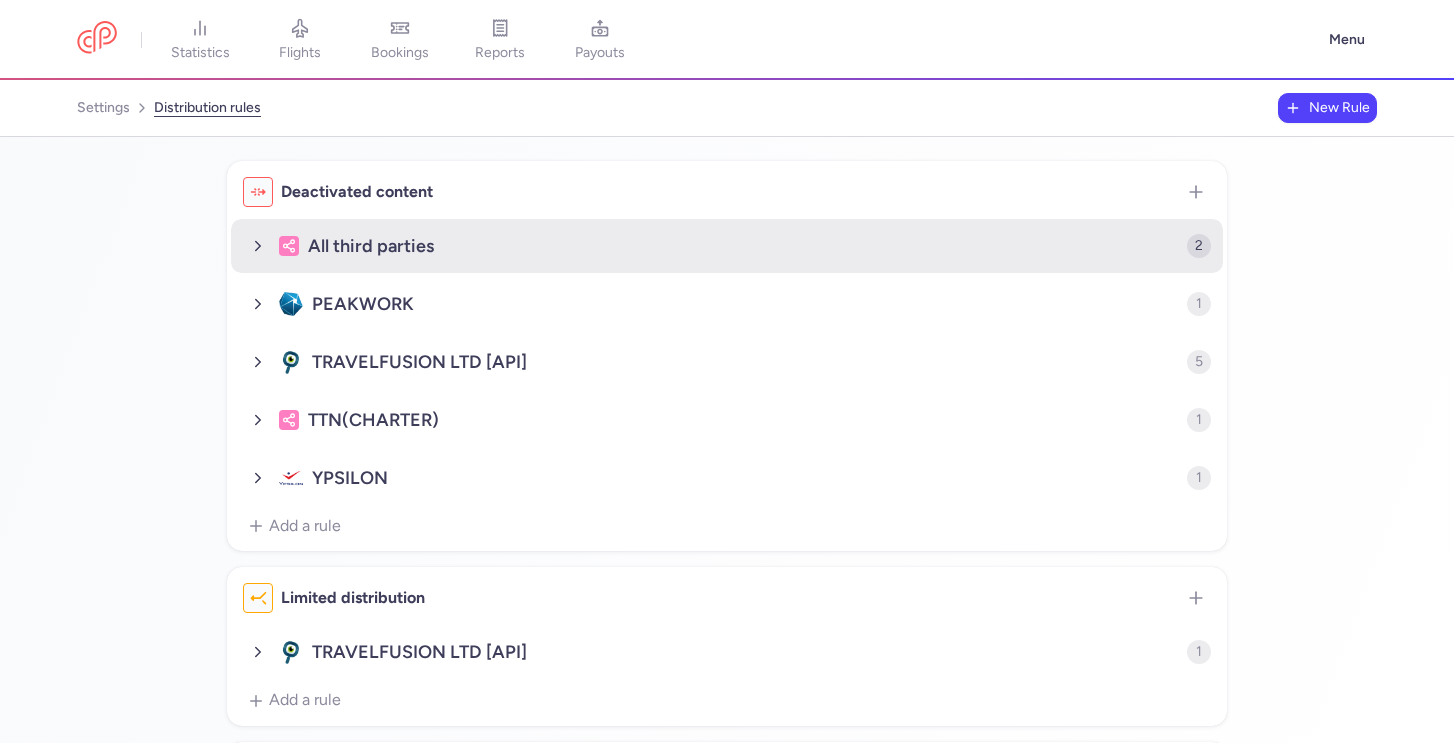 click on "All third parties" 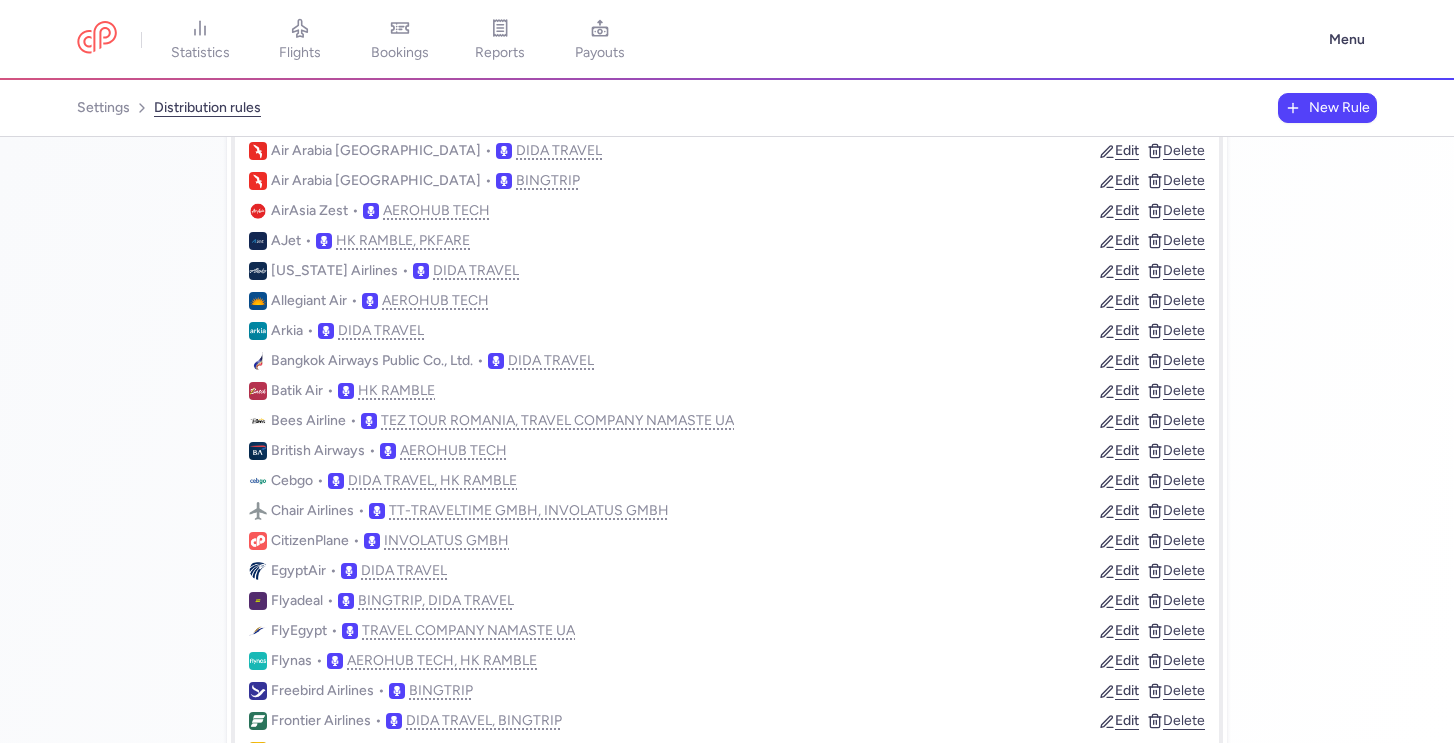 scroll, scrollTop: 331, scrollLeft: 0, axis: vertical 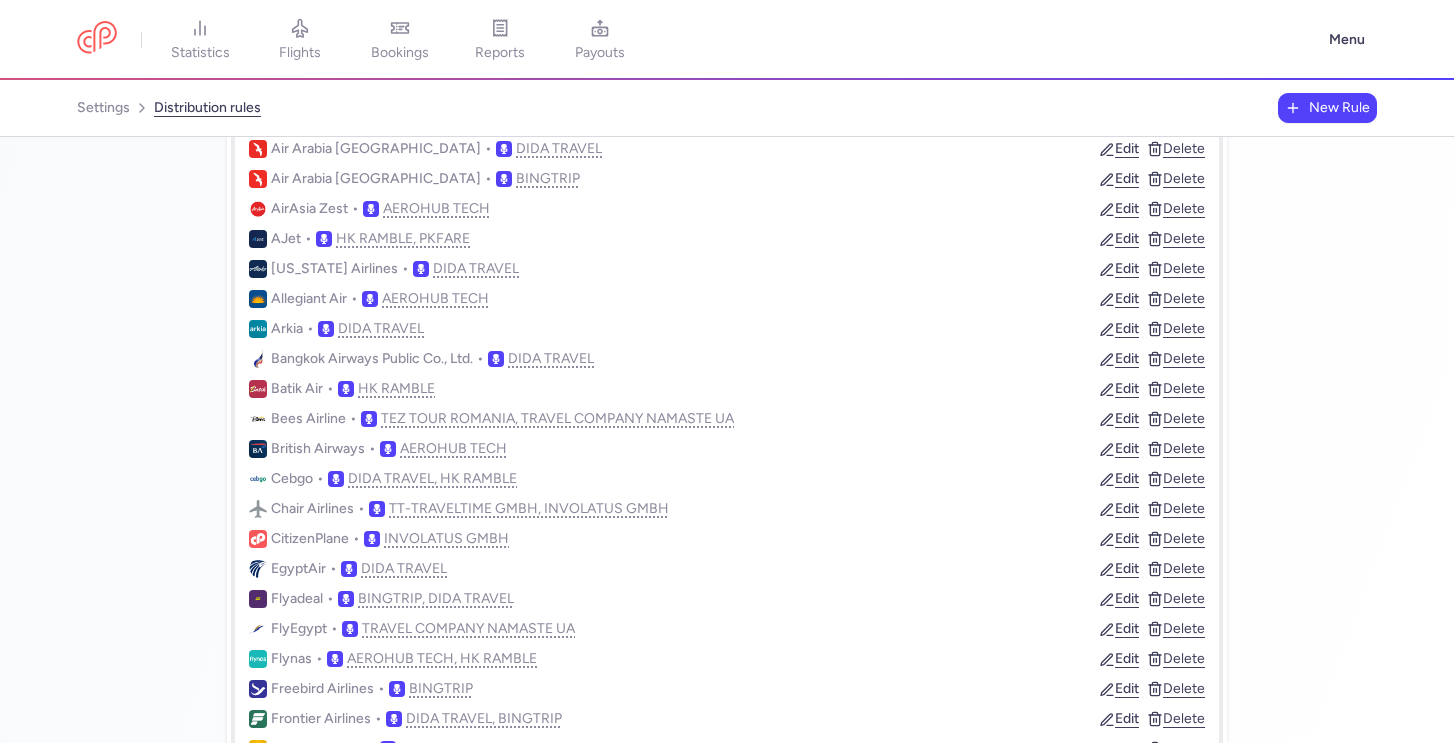 type 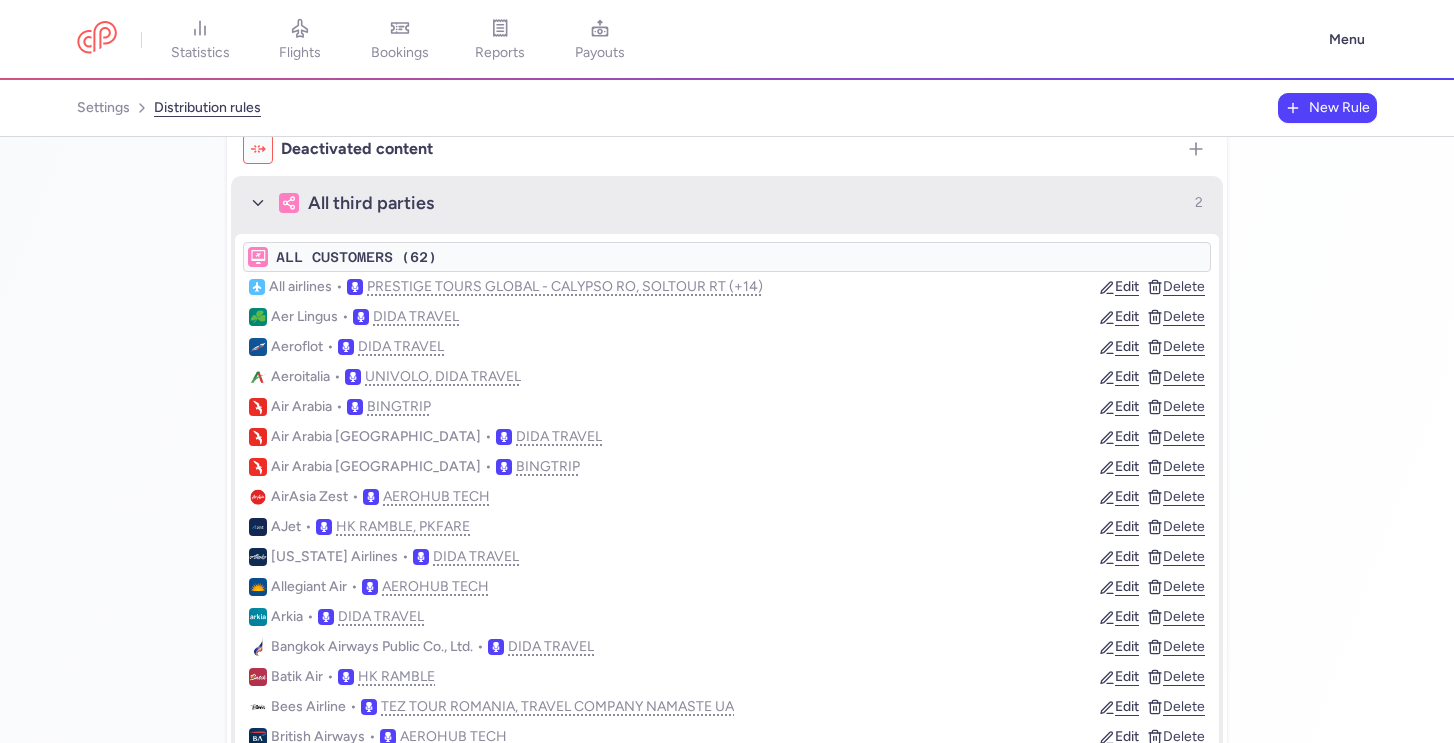scroll, scrollTop: 0, scrollLeft: 0, axis: both 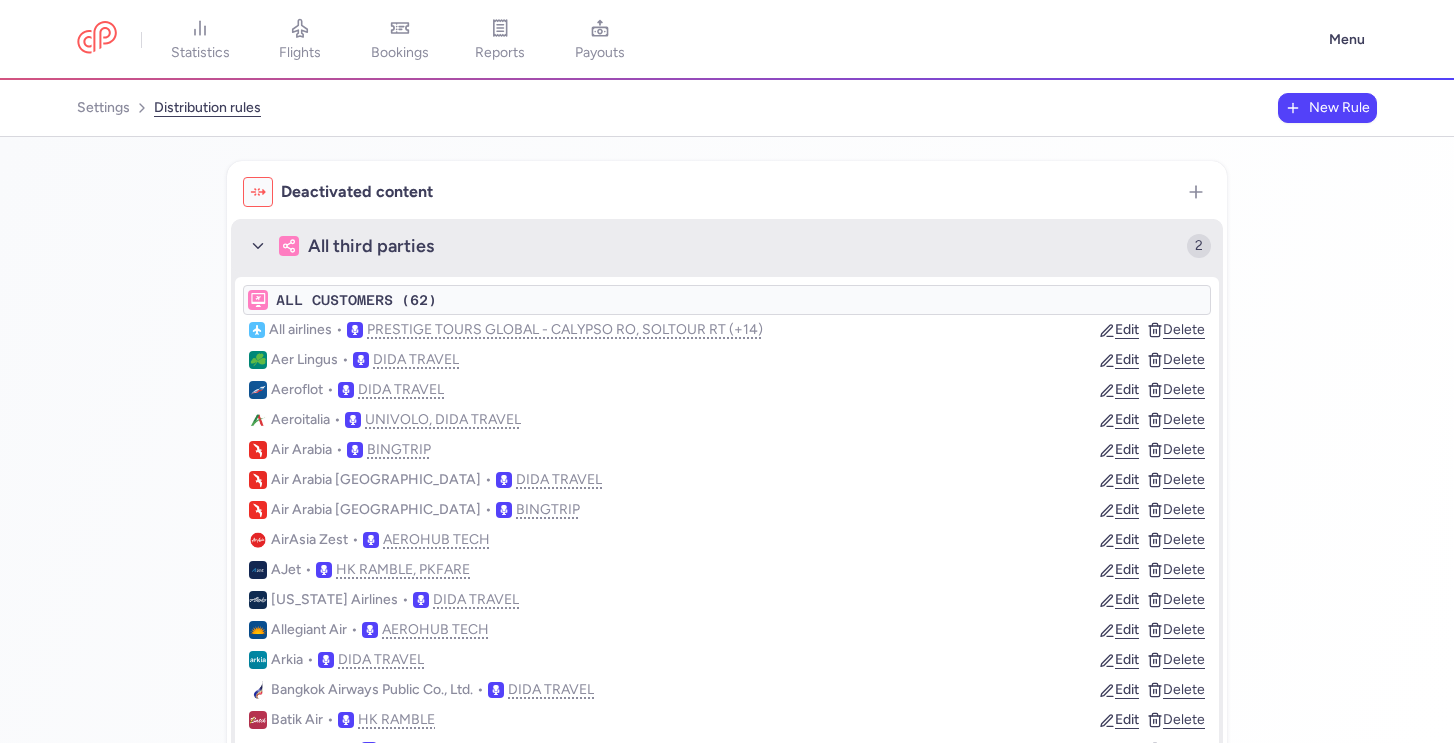 click on "All third parties 2" at bounding box center (727, 246) 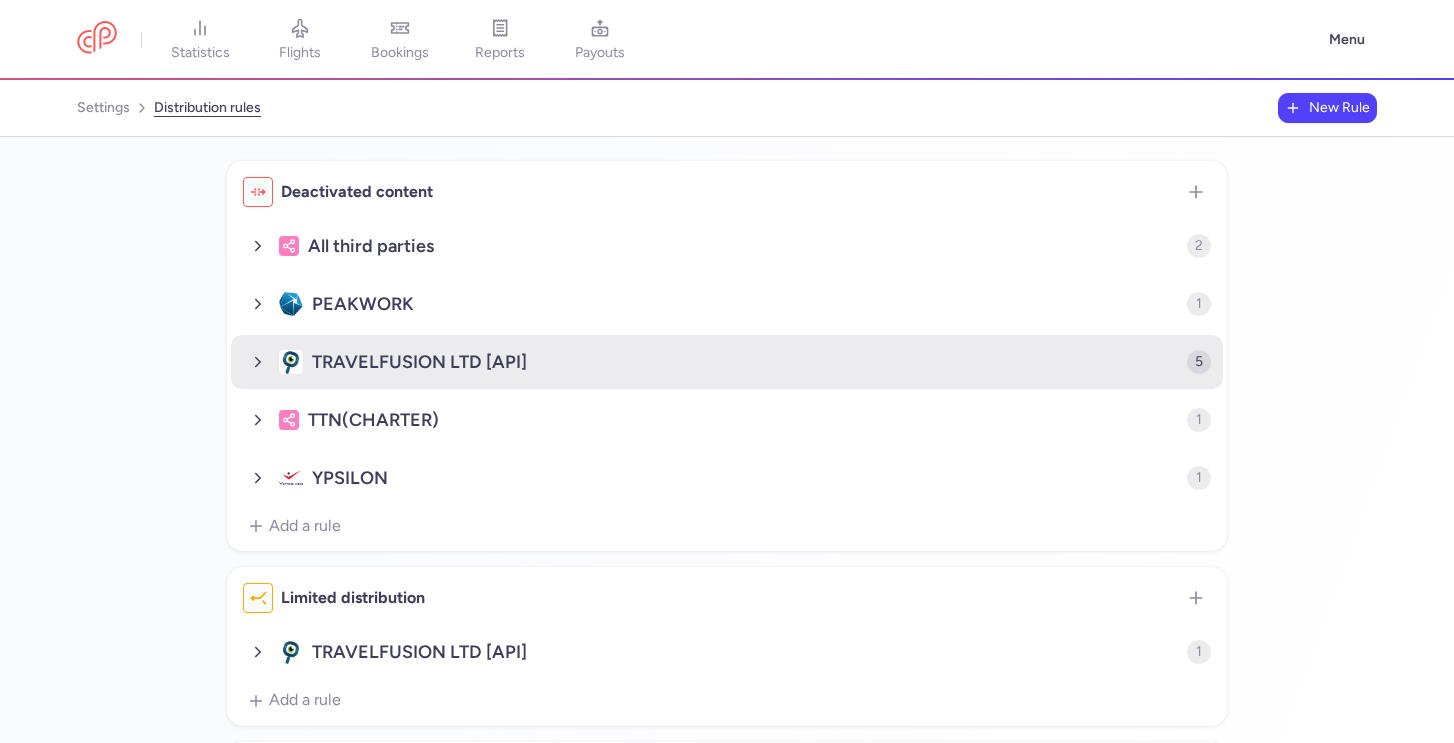 click on "TRAVELFUSION LTD [API] 5" at bounding box center [727, 362] 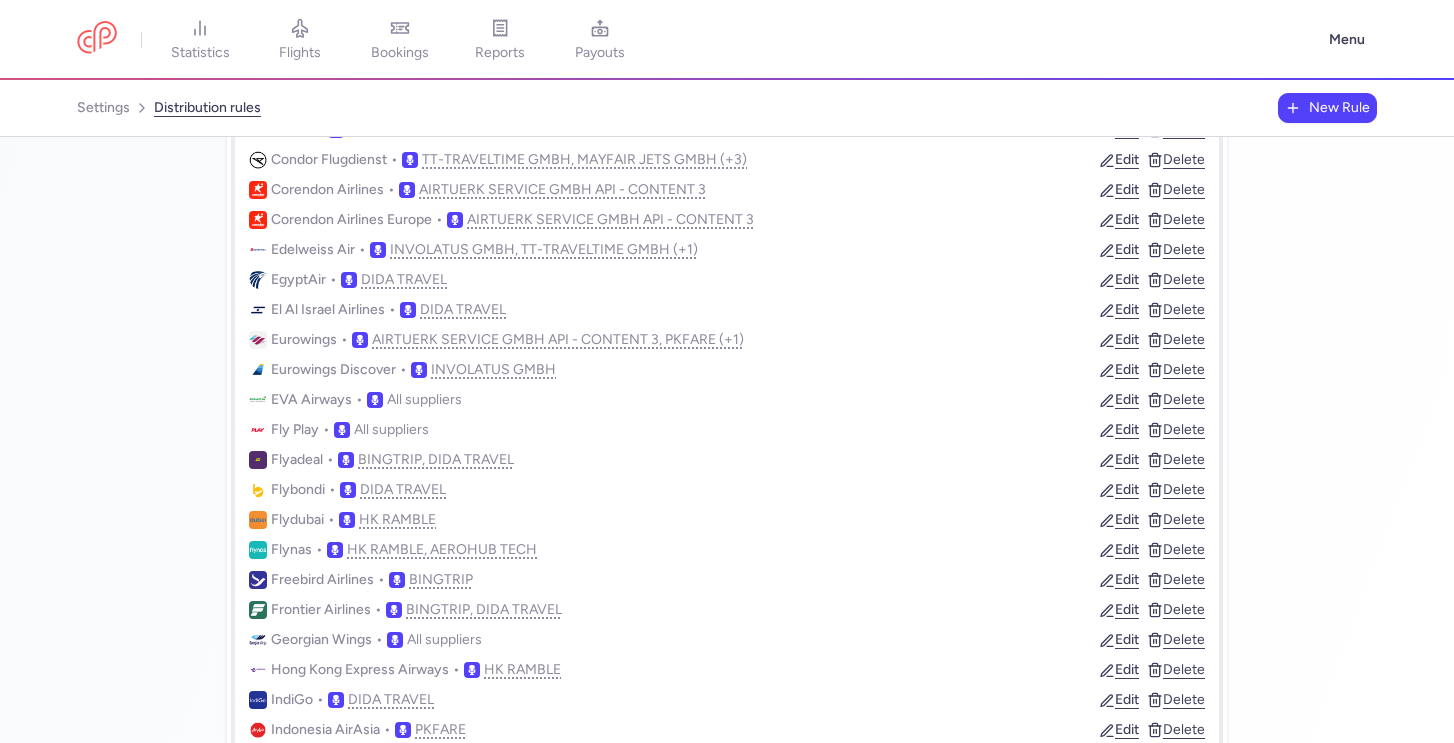 scroll, scrollTop: 1360, scrollLeft: 0, axis: vertical 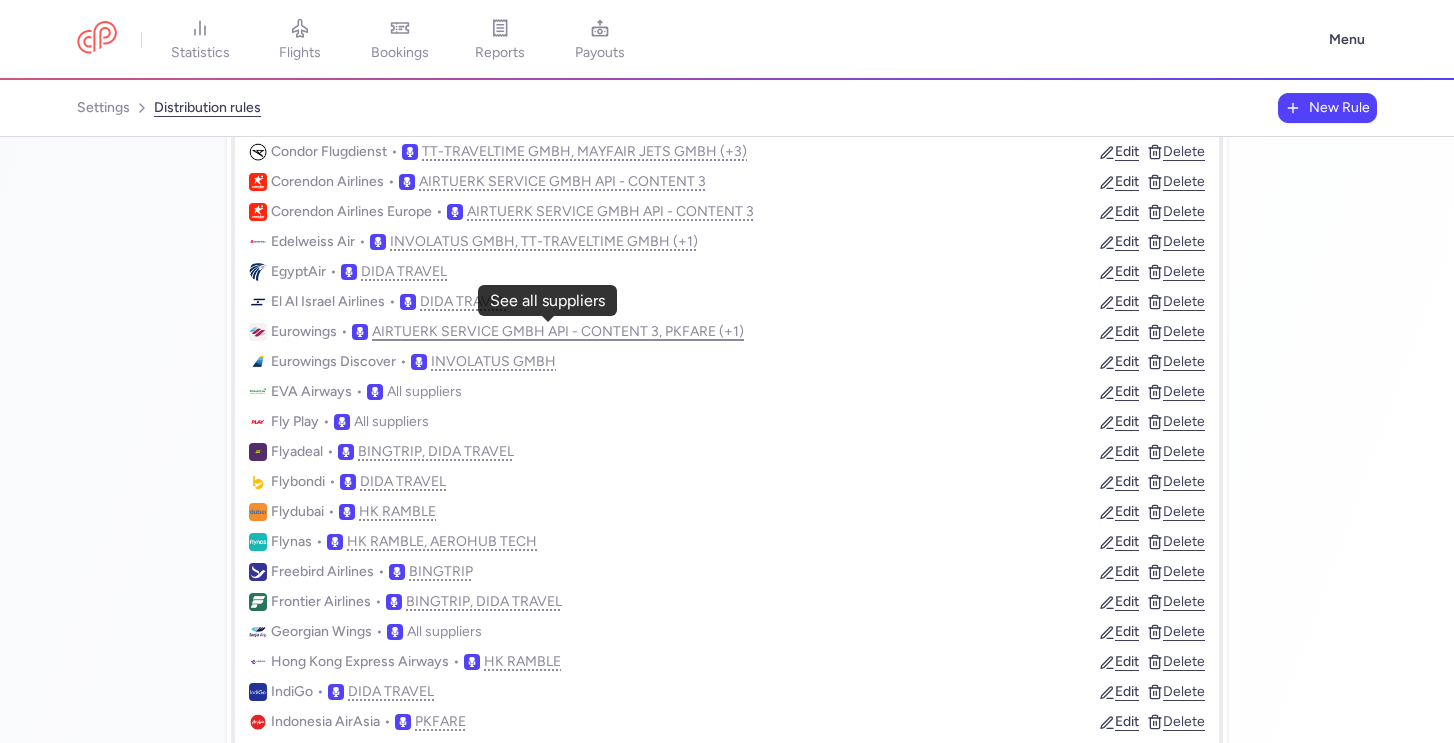 click on "AIRTUERK SERVICE GMBH API - CONTENT 3, PKFARE (+1)" at bounding box center [558, 332] 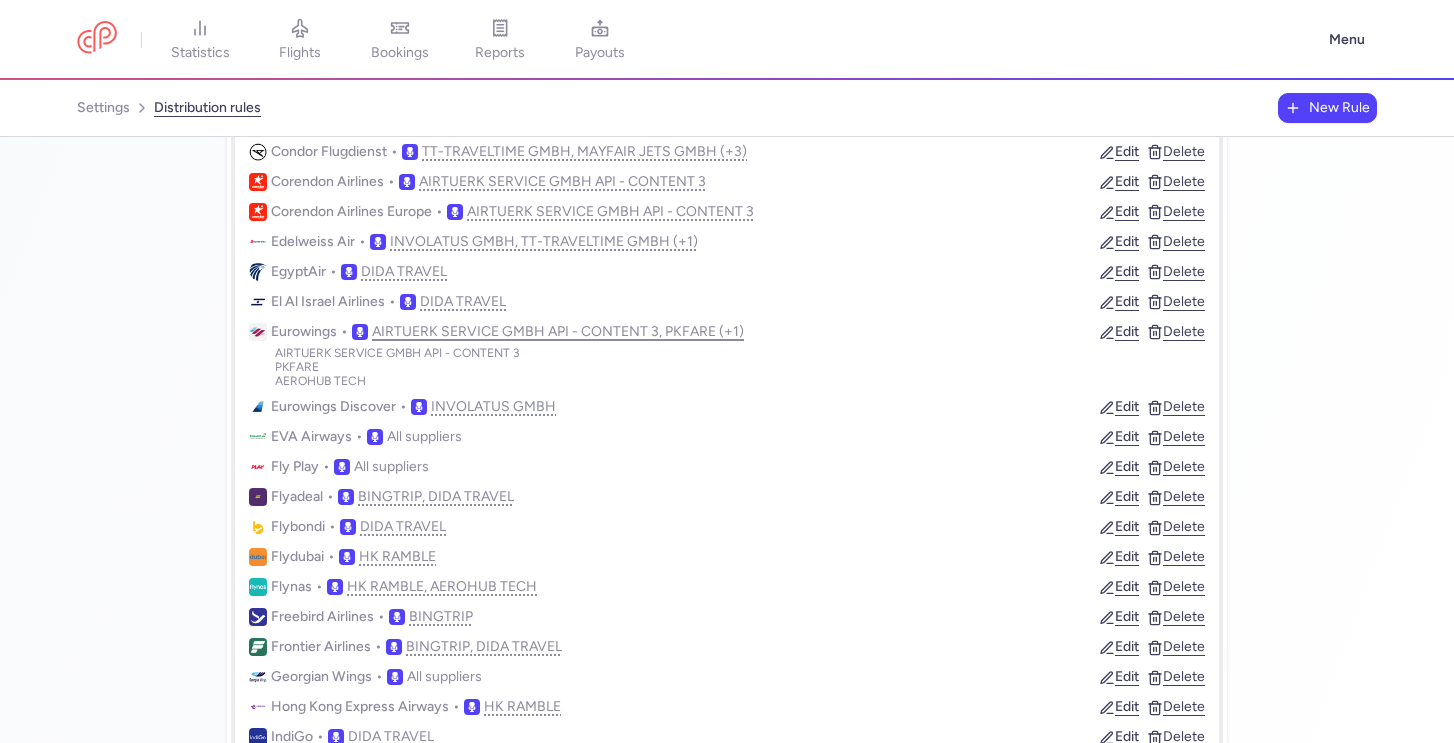 click on "AIRTUERK SERVICE GMBH API - CONTENT 3, PKFARE (+1)" at bounding box center (558, 332) 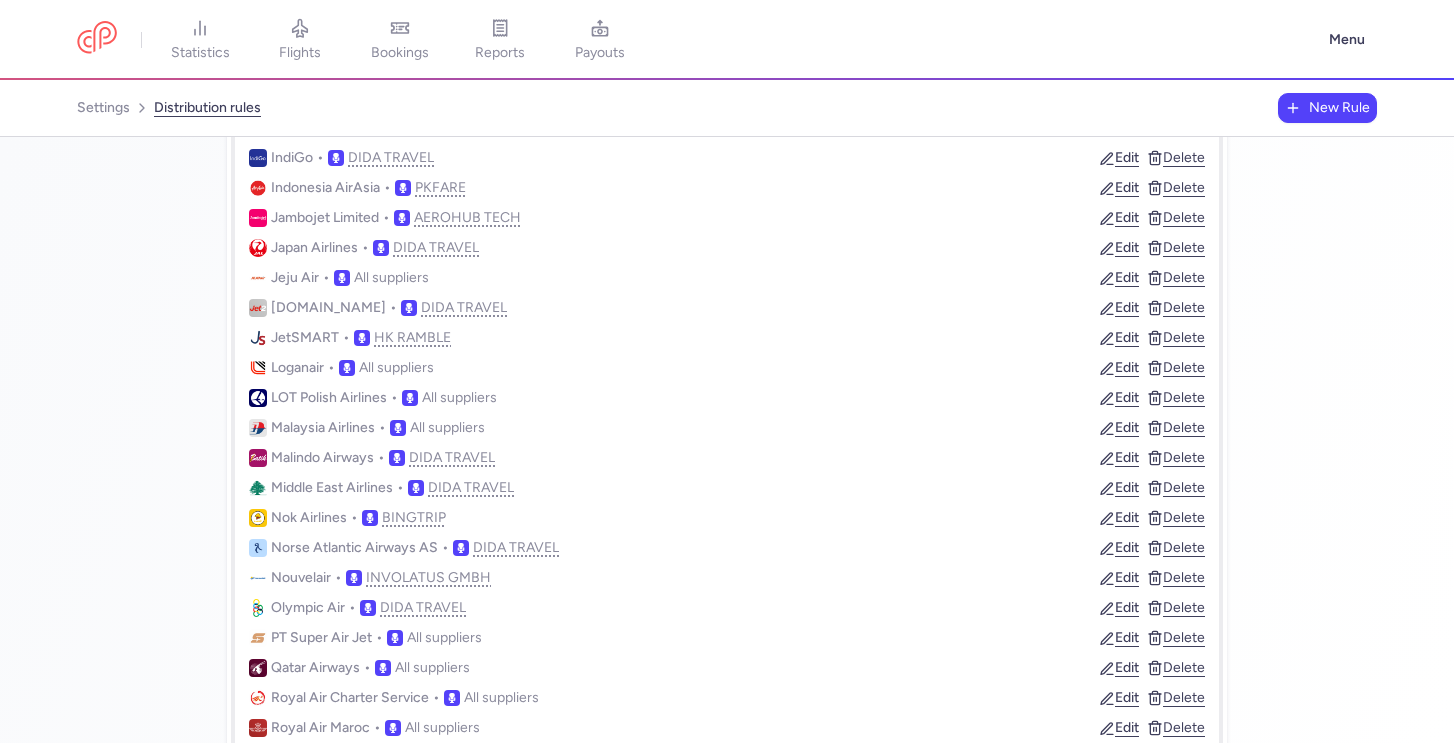 scroll, scrollTop: 1723, scrollLeft: 0, axis: vertical 